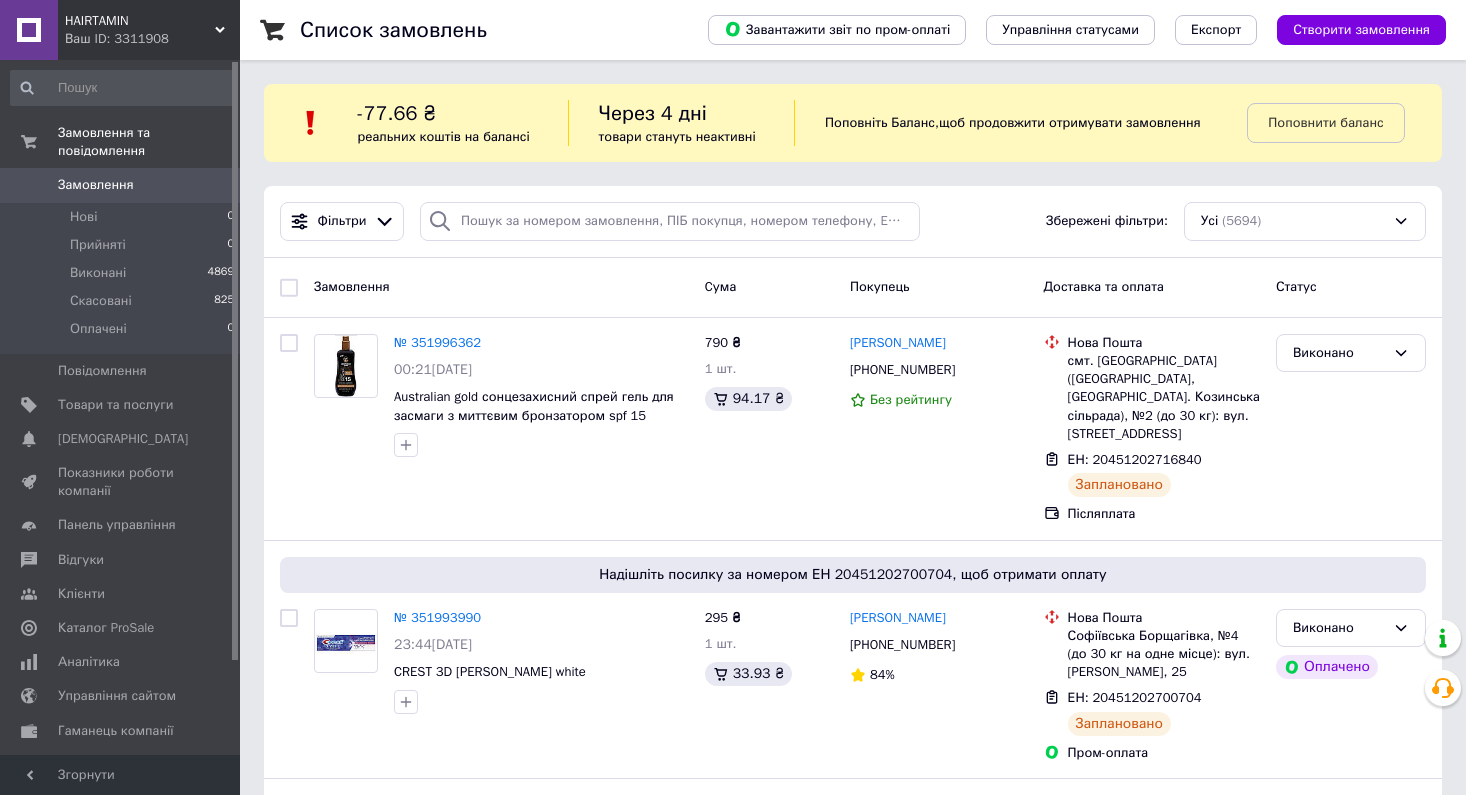 scroll, scrollTop: 0, scrollLeft: 0, axis: both 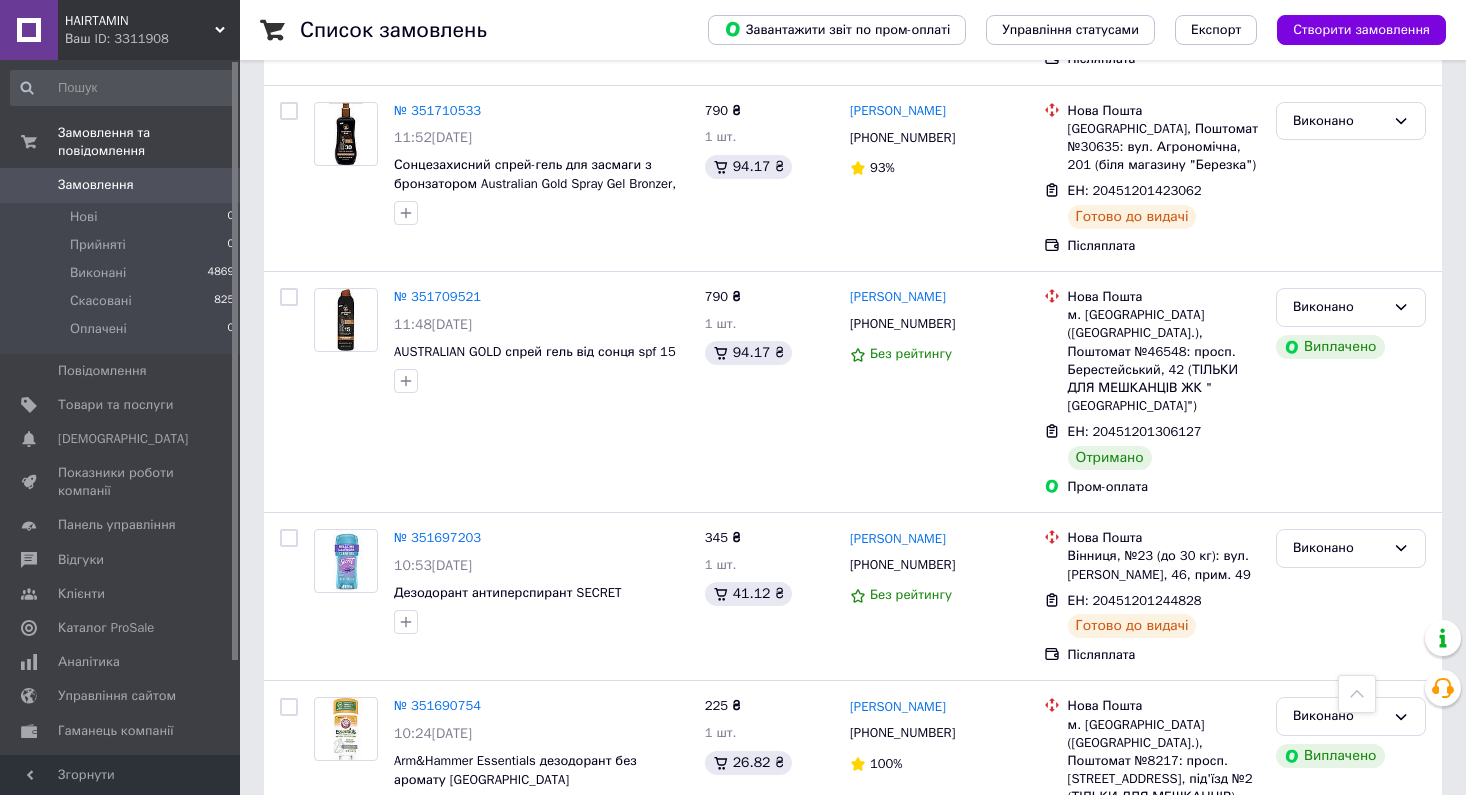 click on "2" at bounding box center [327, 948] 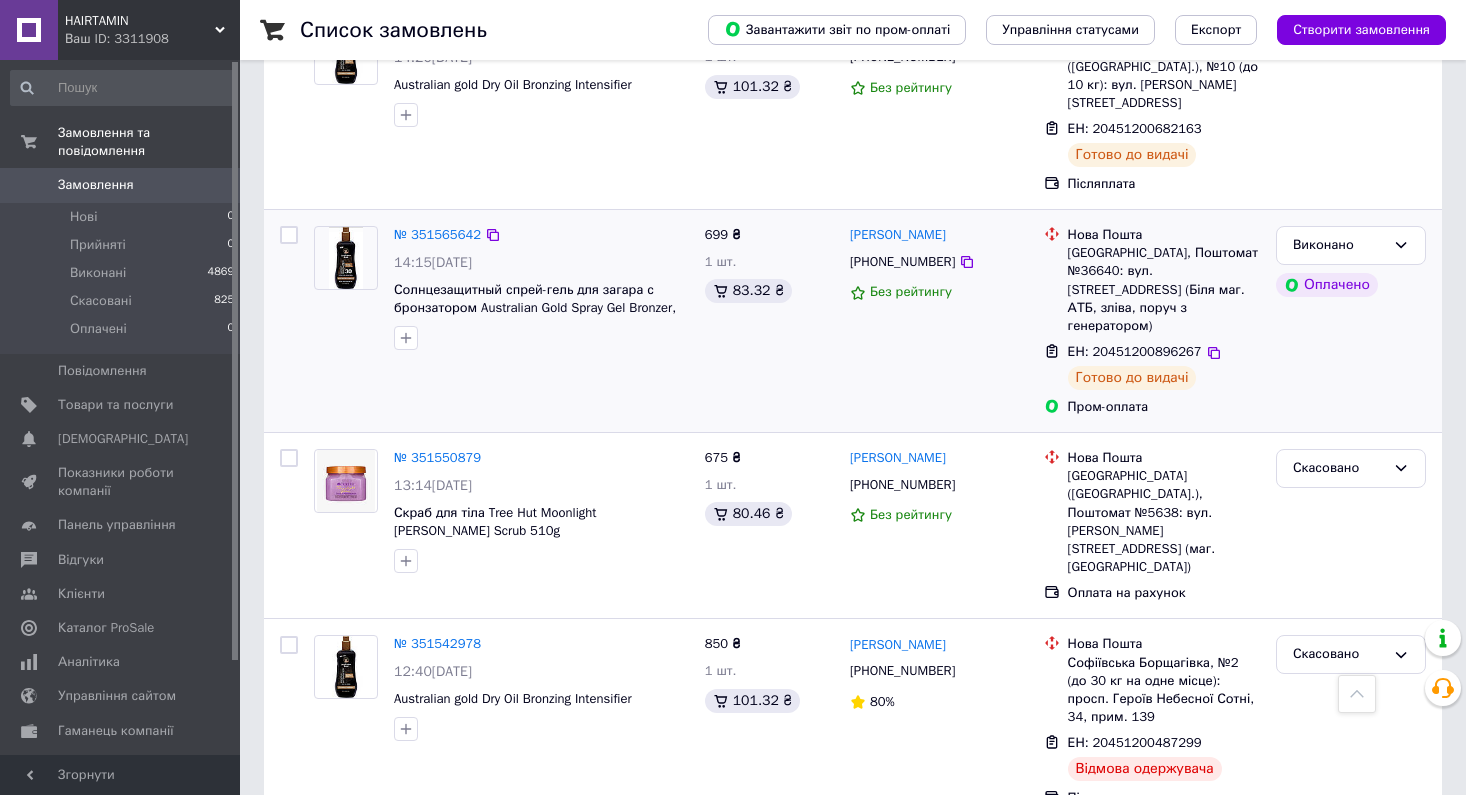 scroll, scrollTop: 3100, scrollLeft: 0, axis: vertical 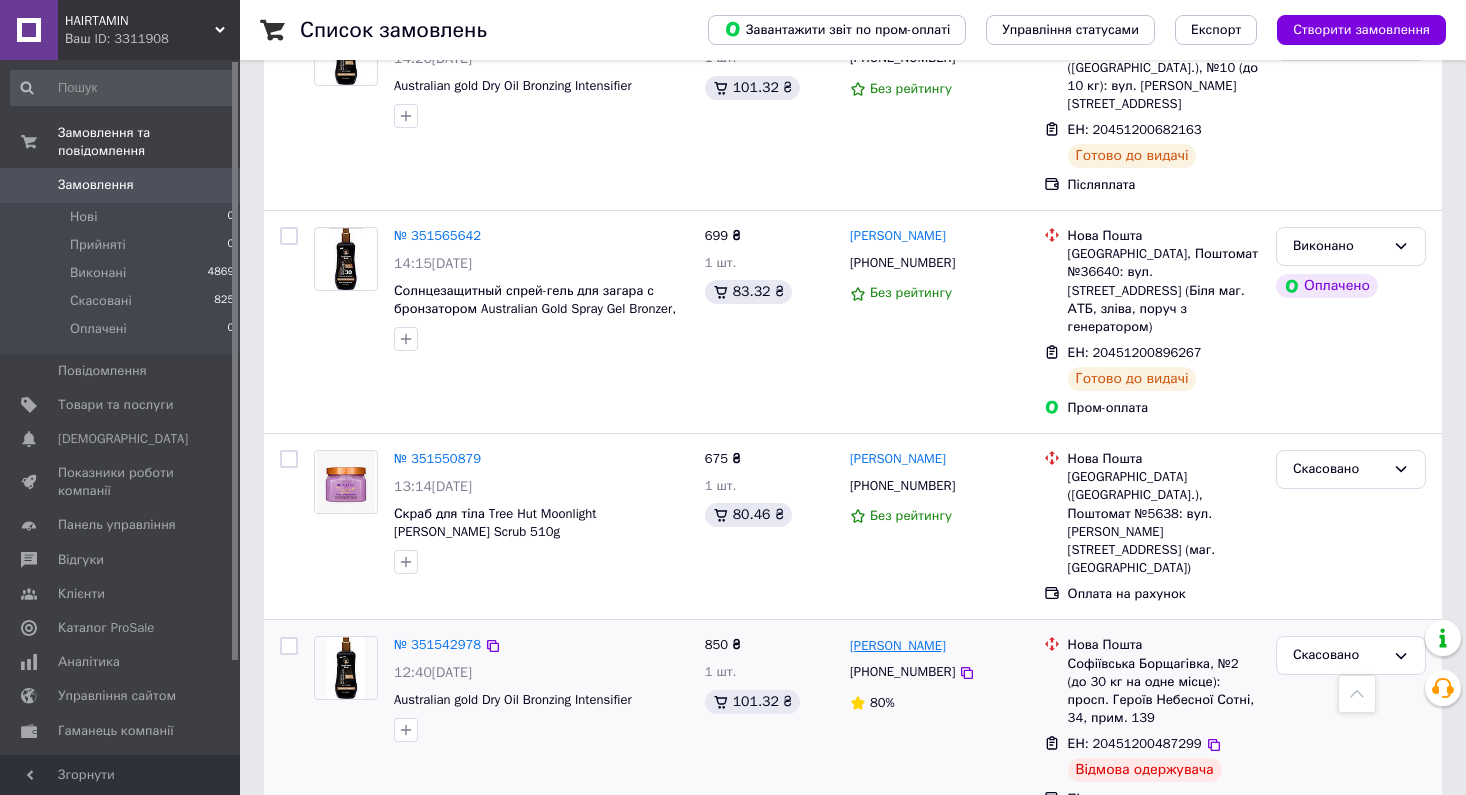 click on "[PERSON_NAME]" at bounding box center [898, 646] 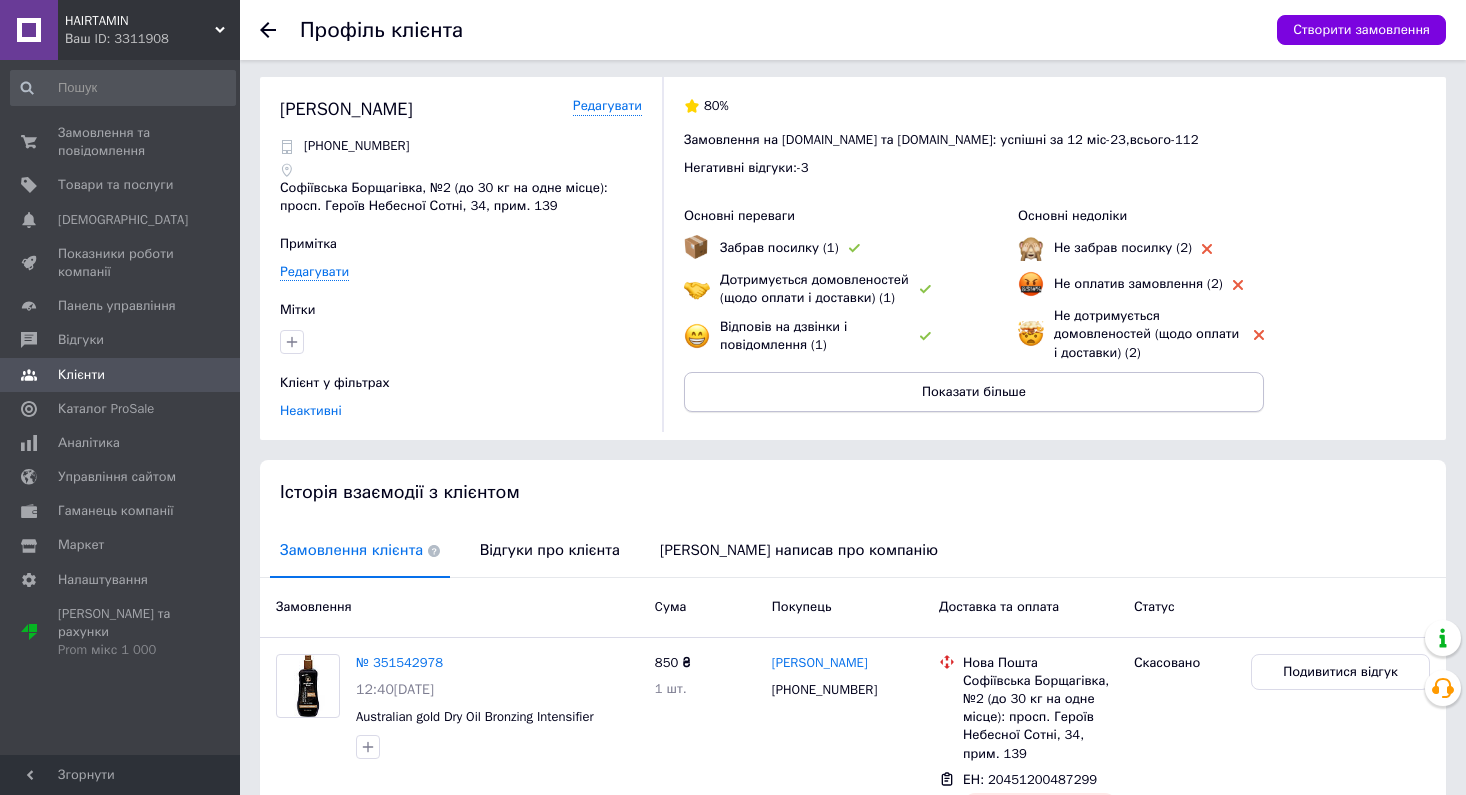 scroll, scrollTop: 0, scrollLeft: 0, axis: both 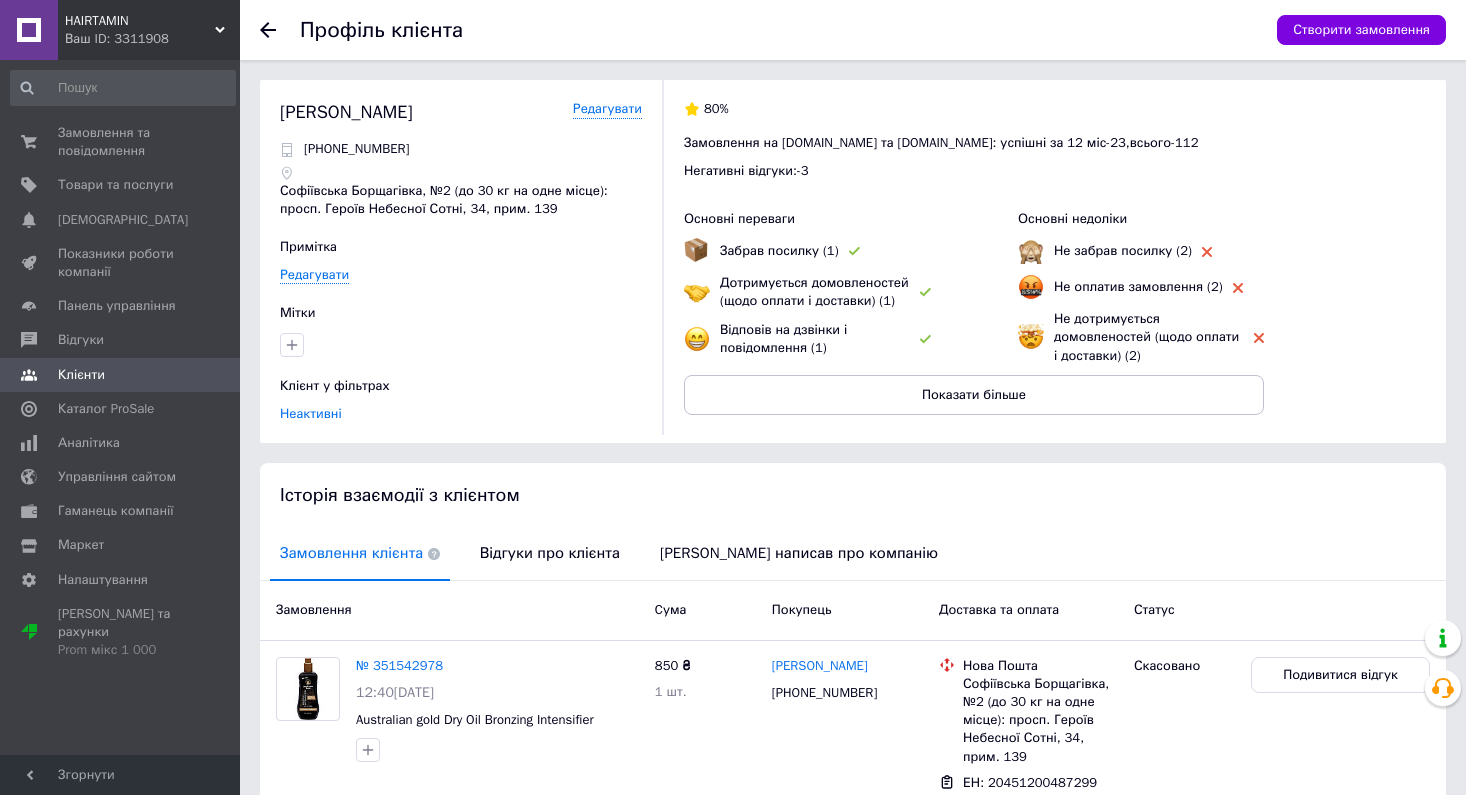 click 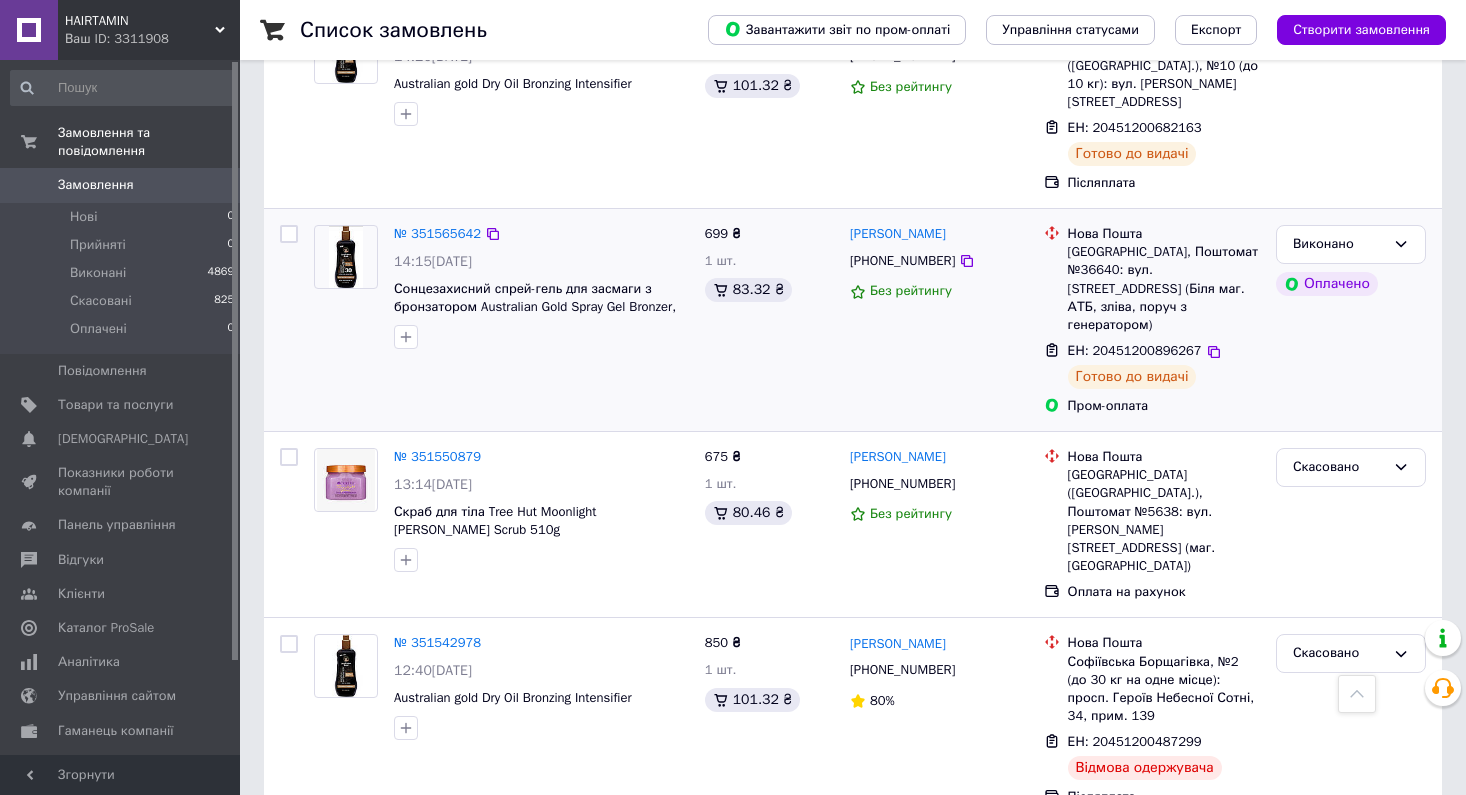 scroll, scrollTop: 3100, scrollLeft: 0, axis: vertical 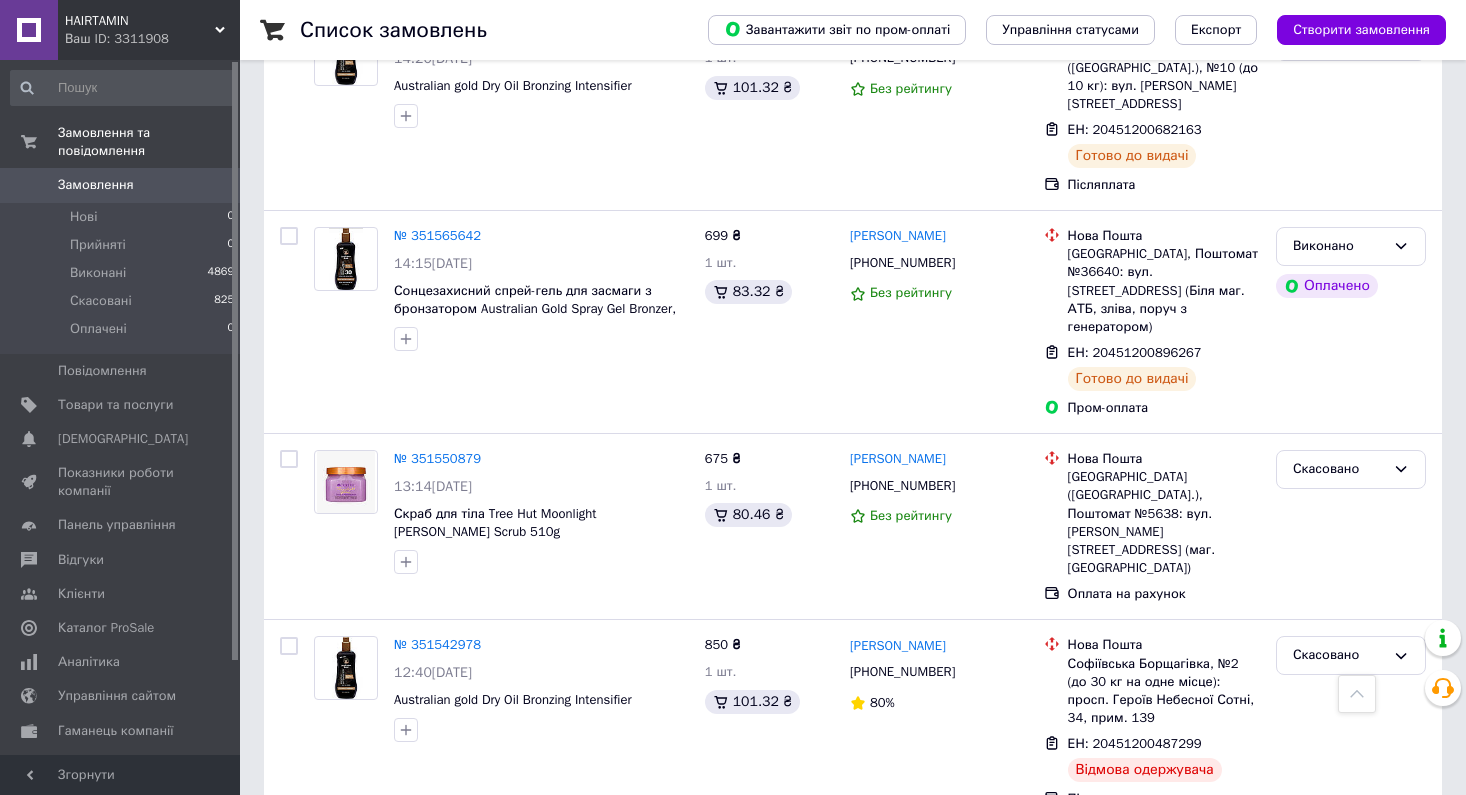 click on "3" at bounding box center (494, 1054) 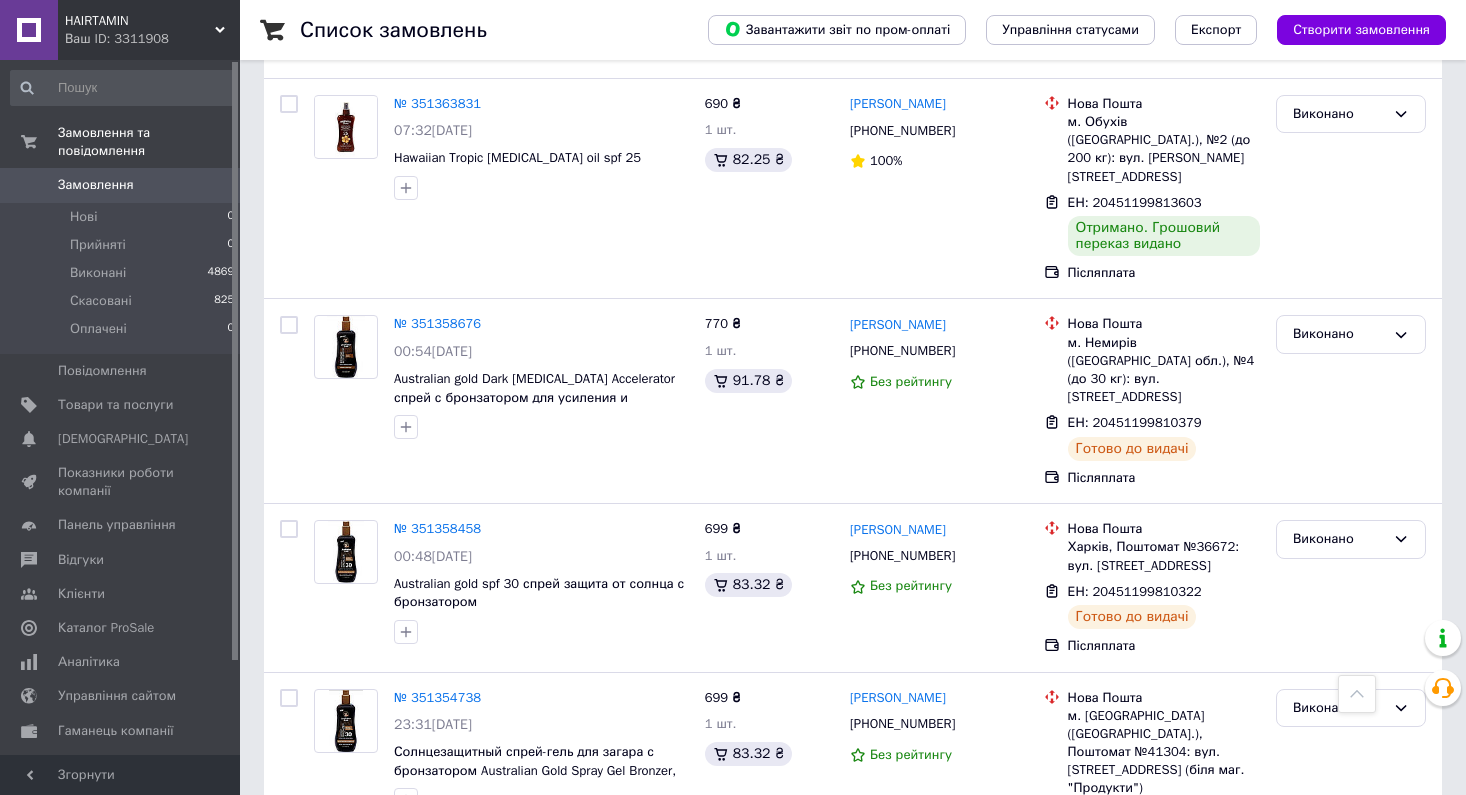 scroll, scrollTop: 2699, scrollLeft: 0, axis: vertical 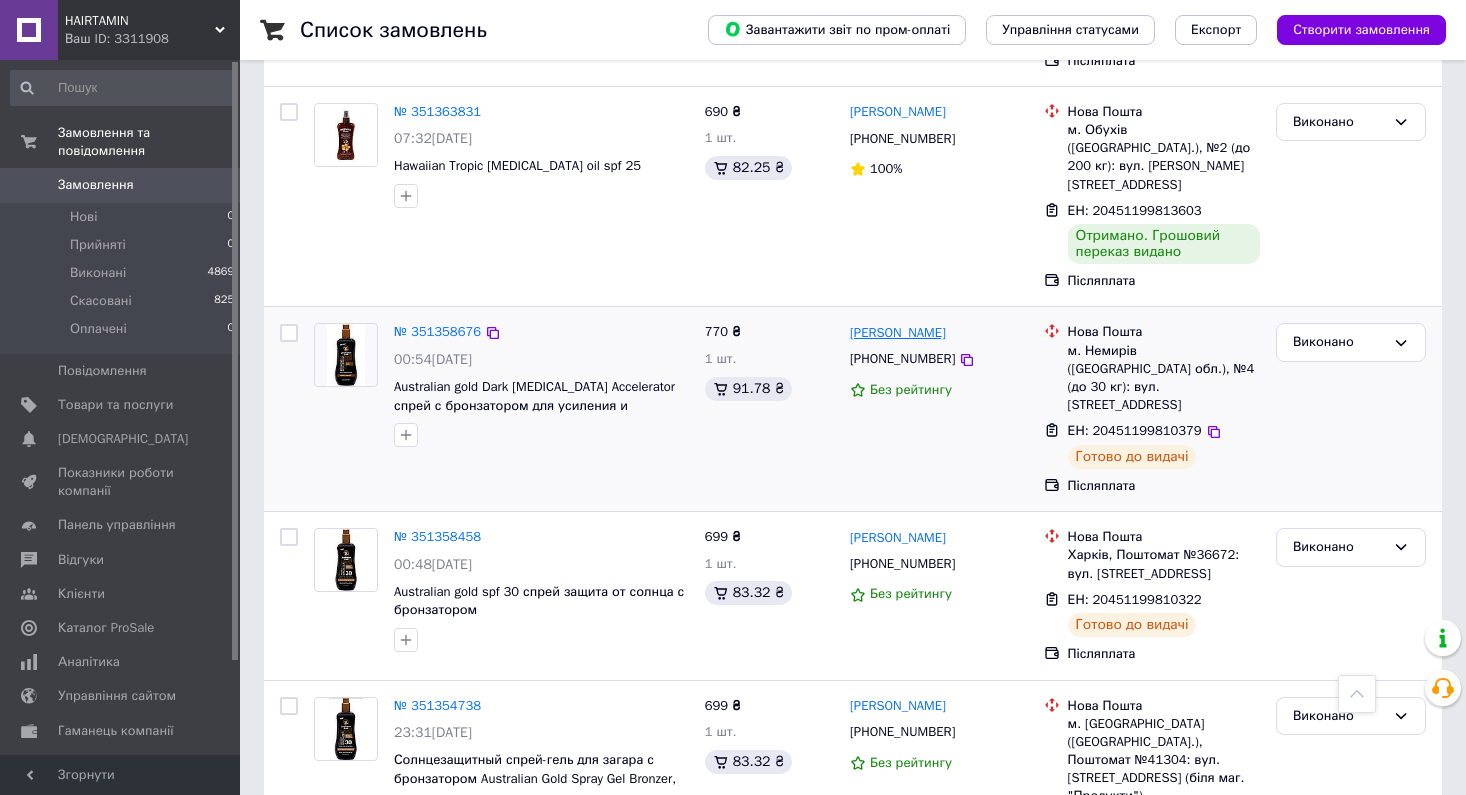 click on "[PERSON_NAME]" at bounding box center [898, 333] 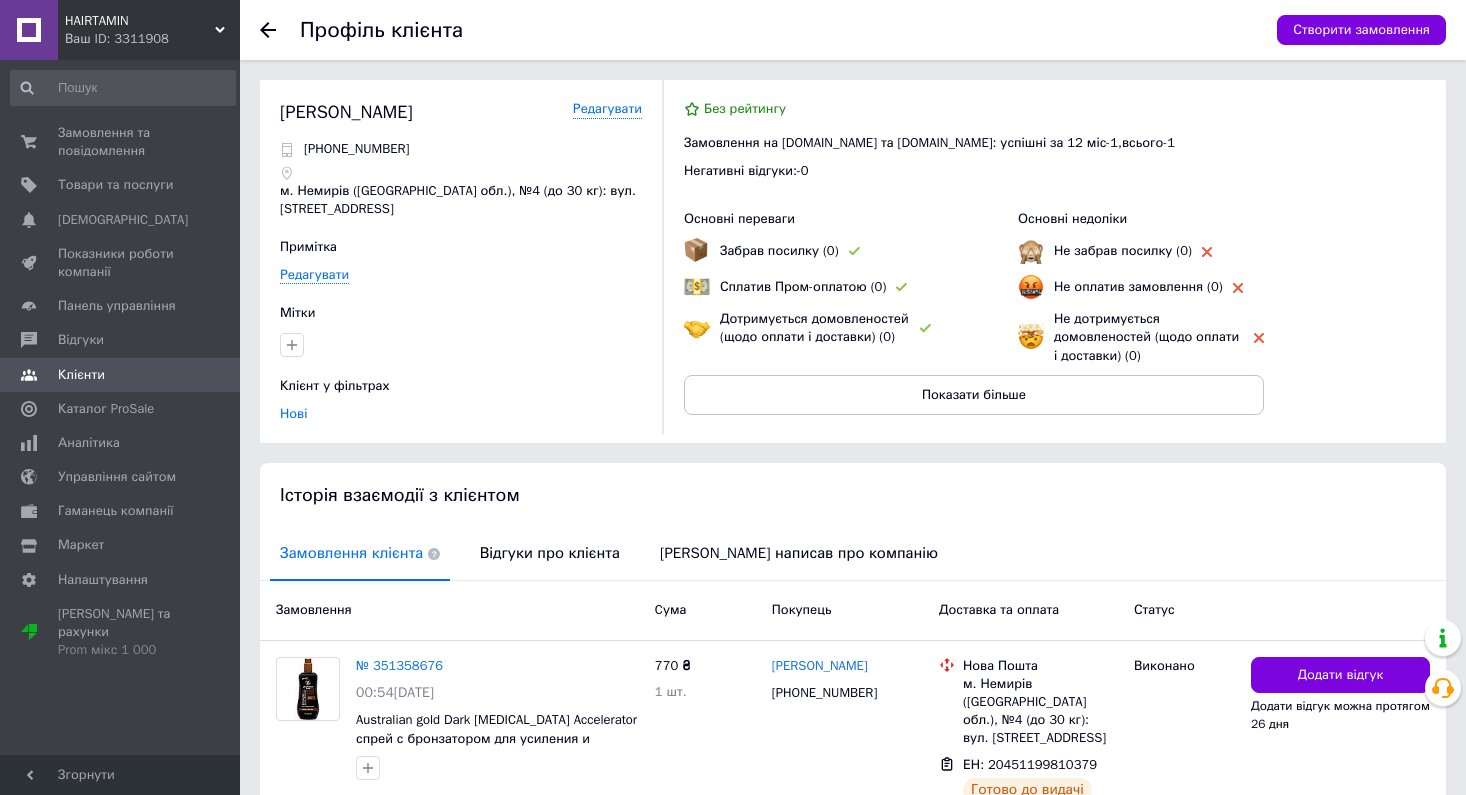 click 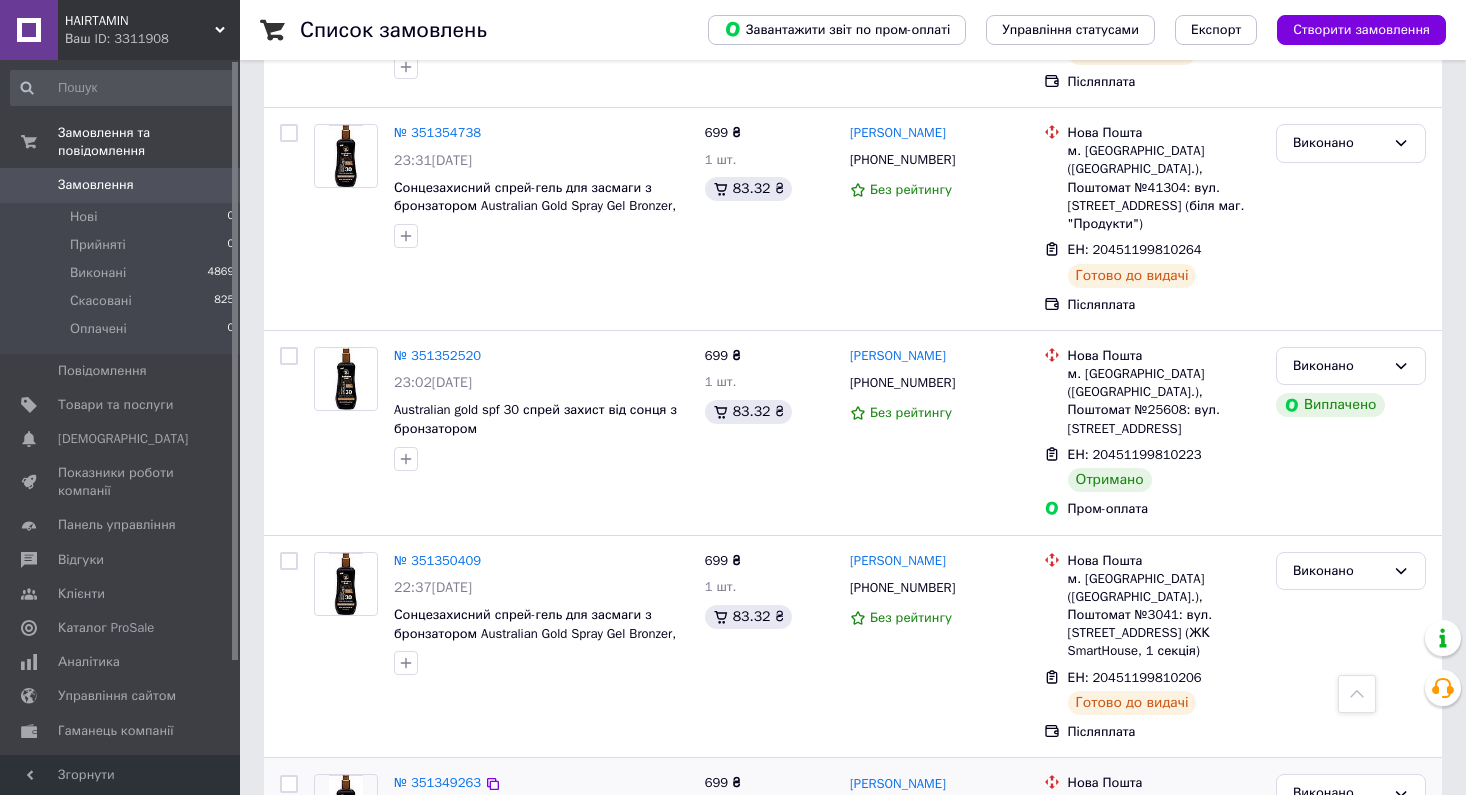 scroll, scrollTop: 3252, scrollLeft: 0, axis: vertical 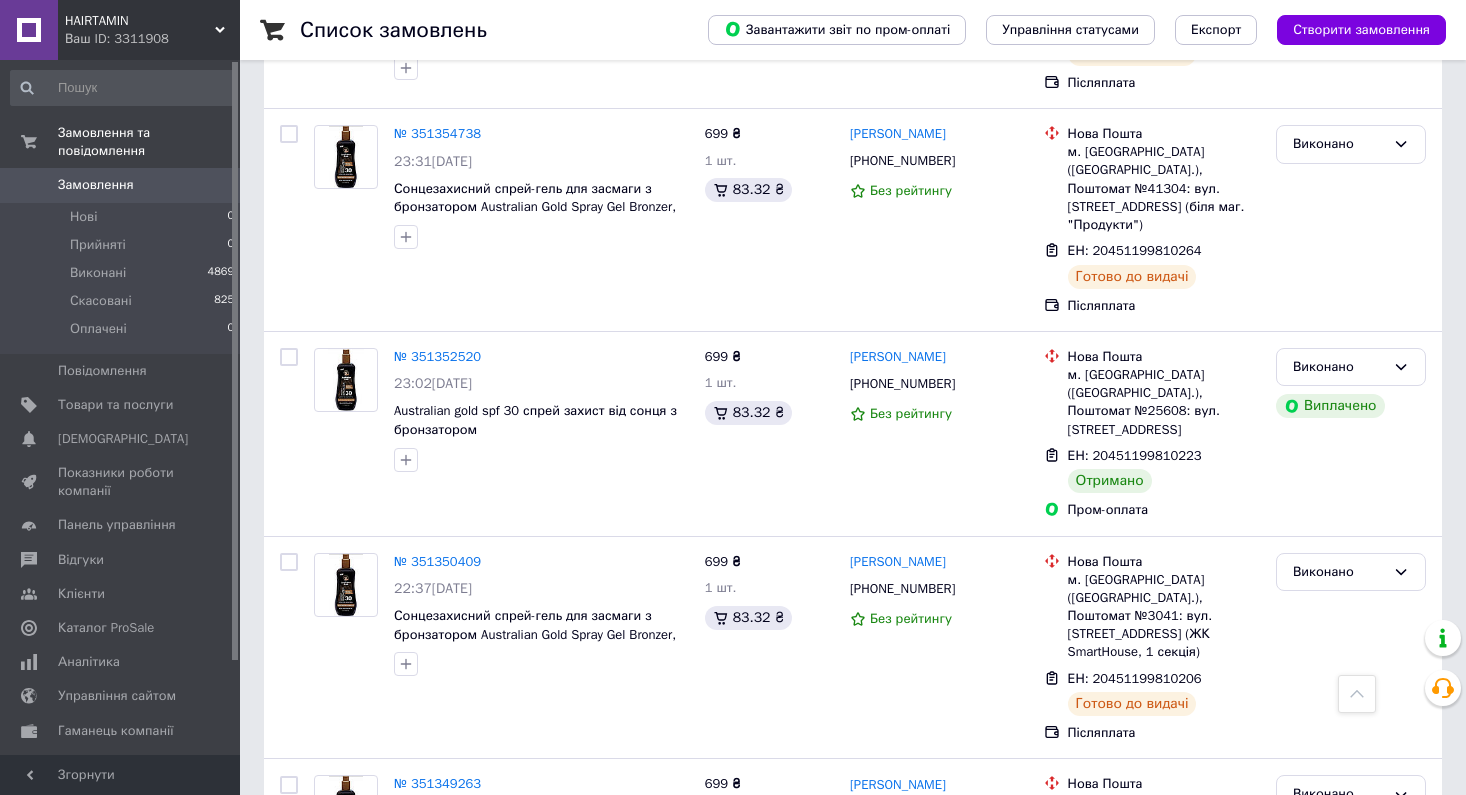 click on "4" at bounding box center [539, 1024] 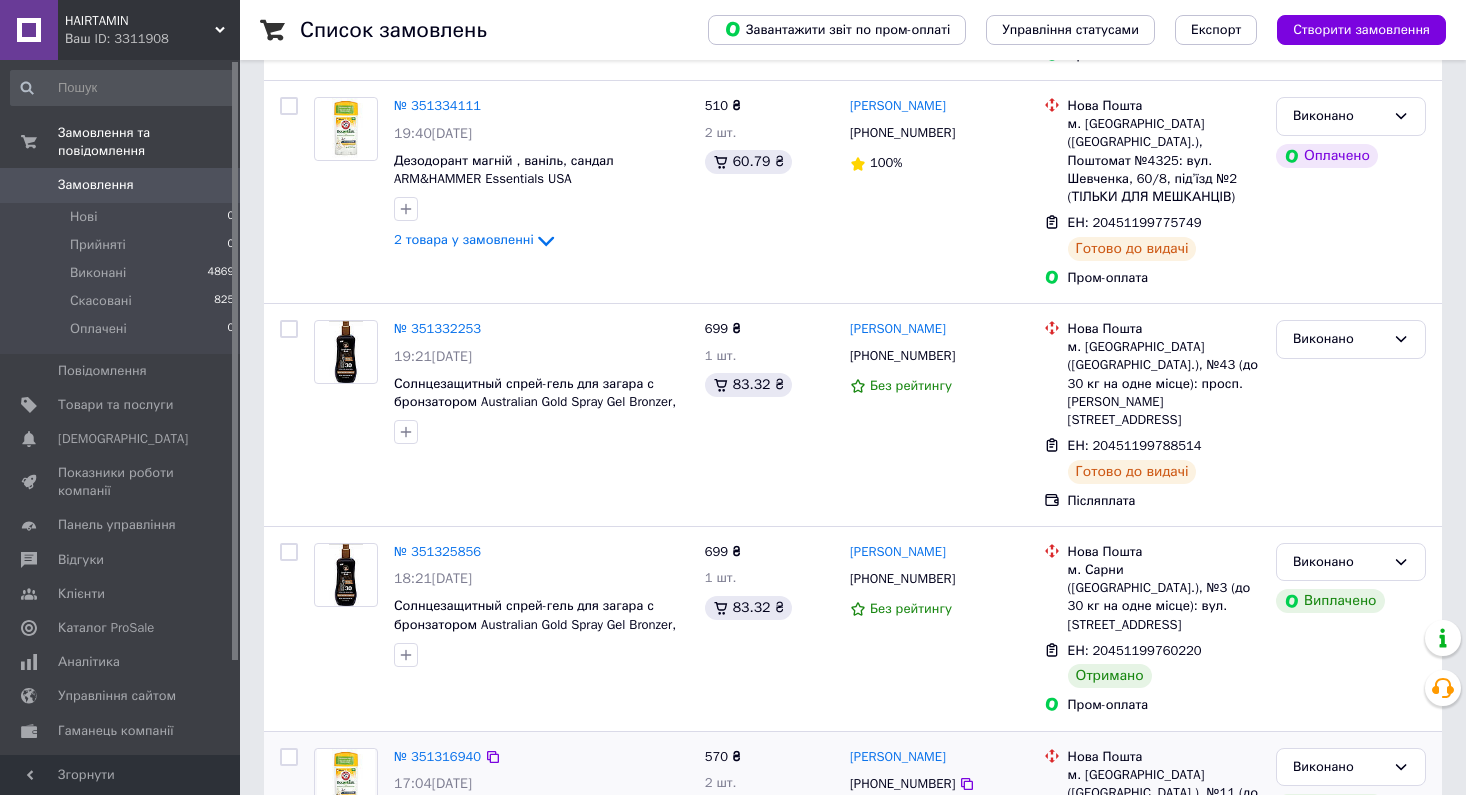 scroll, scrollTop: 313, scrollLeft: 0, axis: vertical 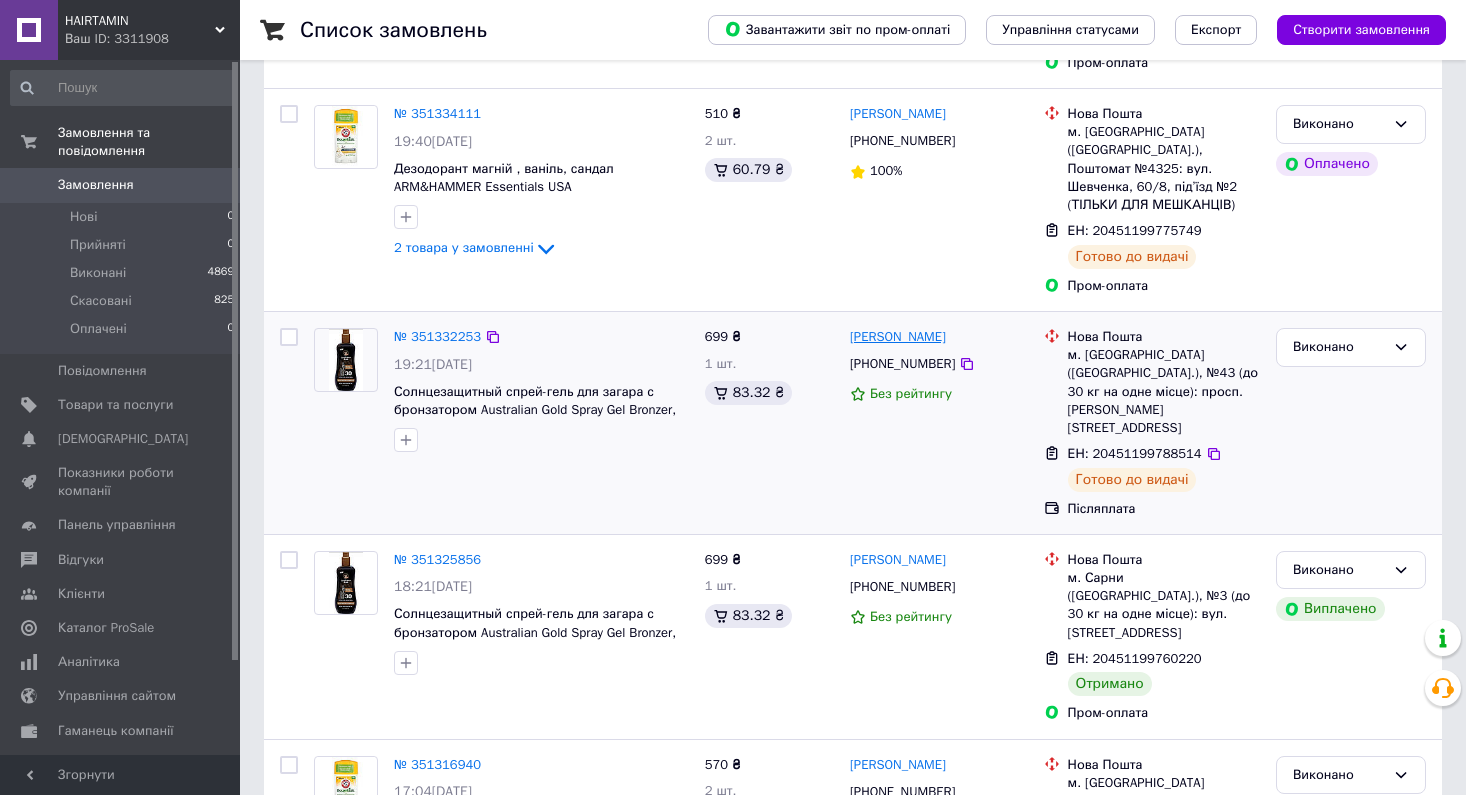 click on "[PERSON_NAME]" at bounding box center (898, 337) 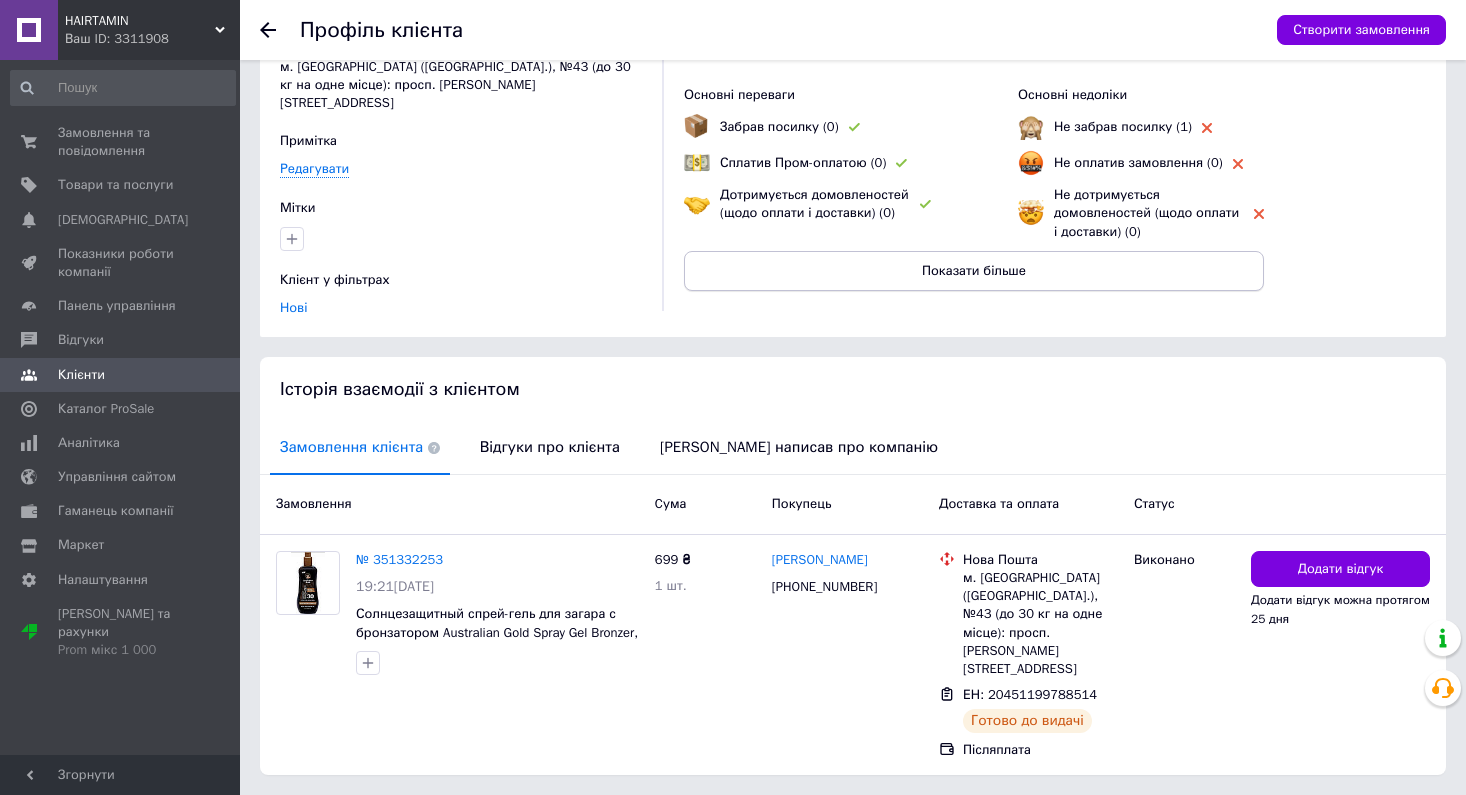 scroll, scrollTop: 122, scrollLeft: 0, axis: vertical 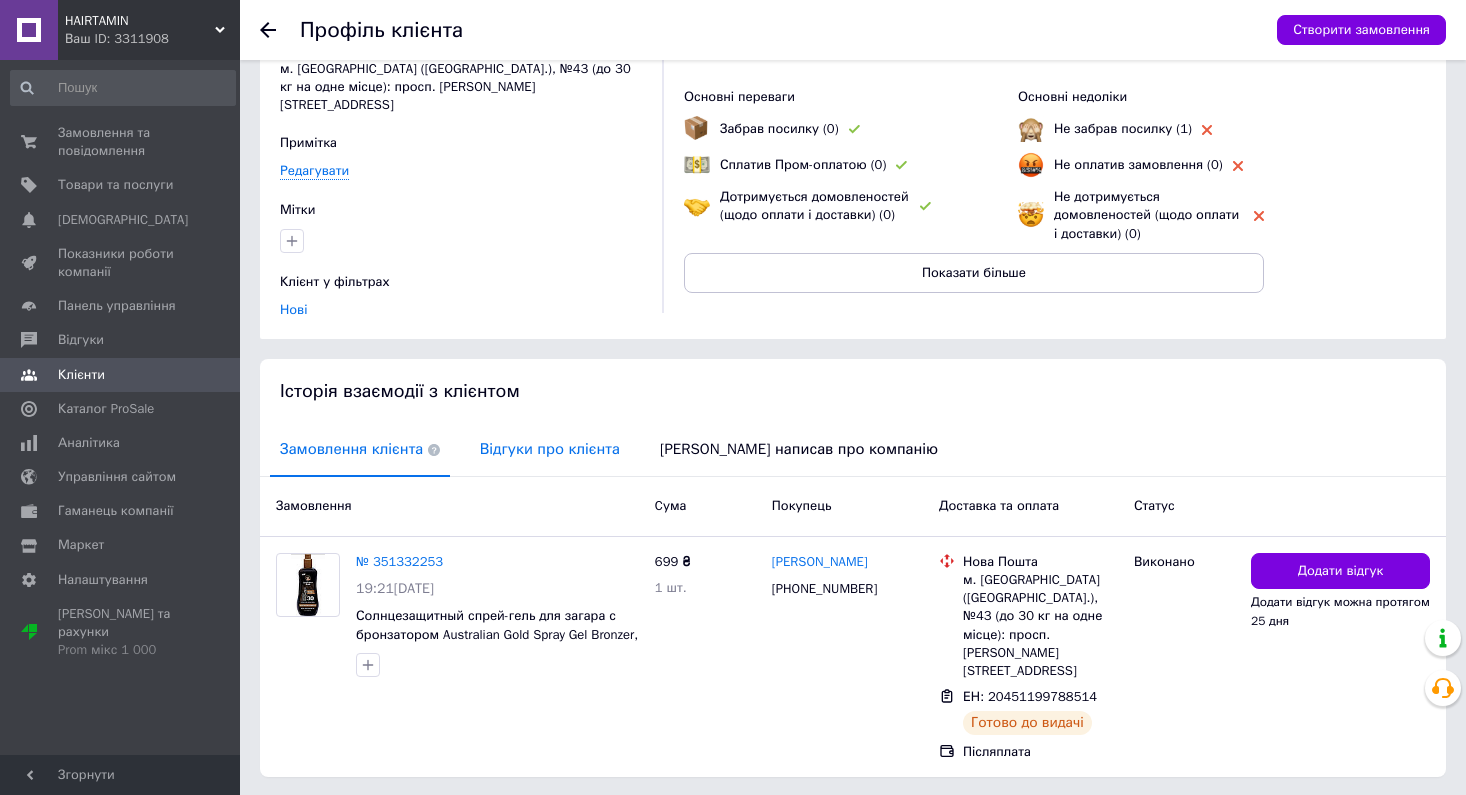click on "Відгуки про клієнта" at bounding box center [550, 449] 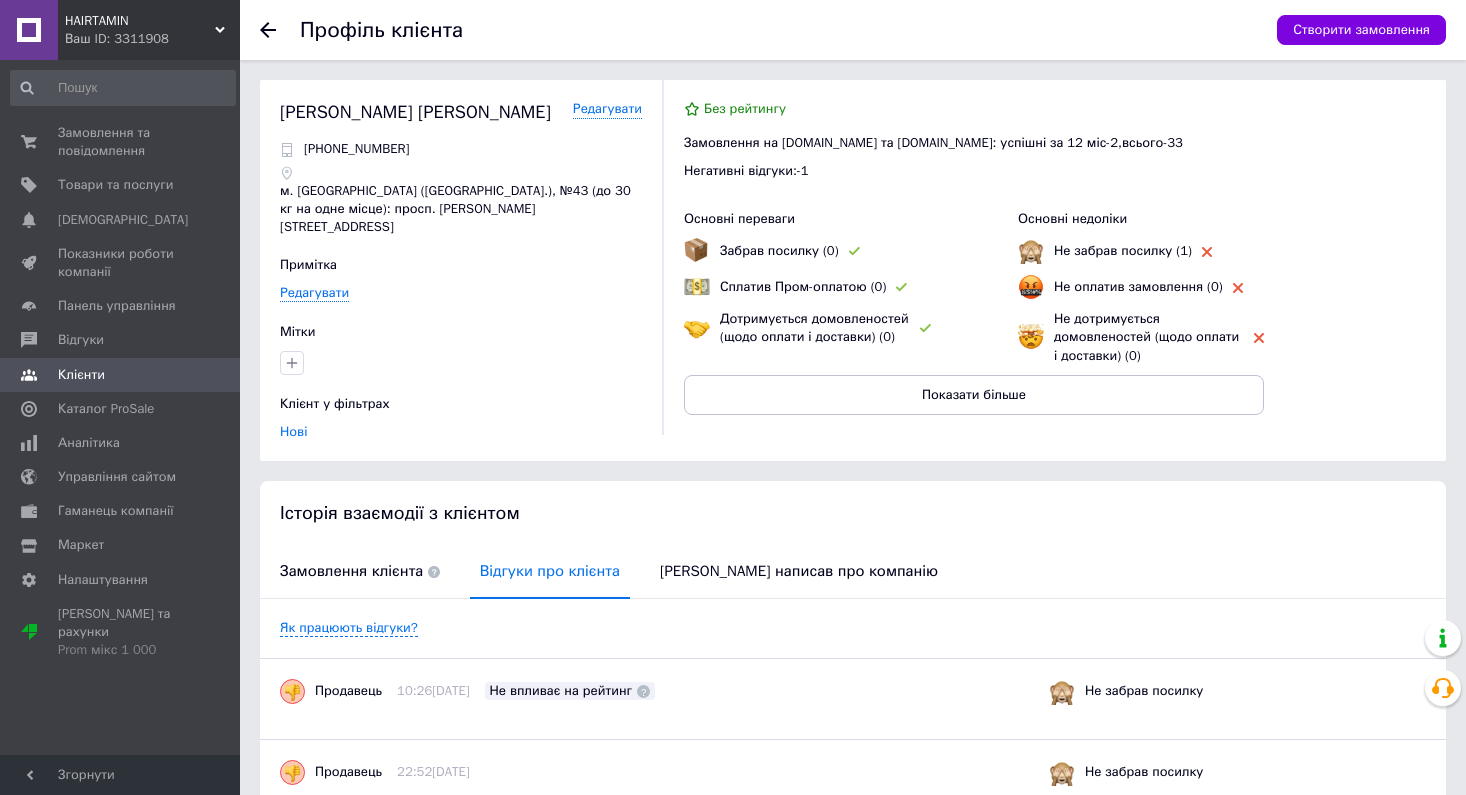 scroll, scrollTop: 0, scrollLeft: 0, axis: both 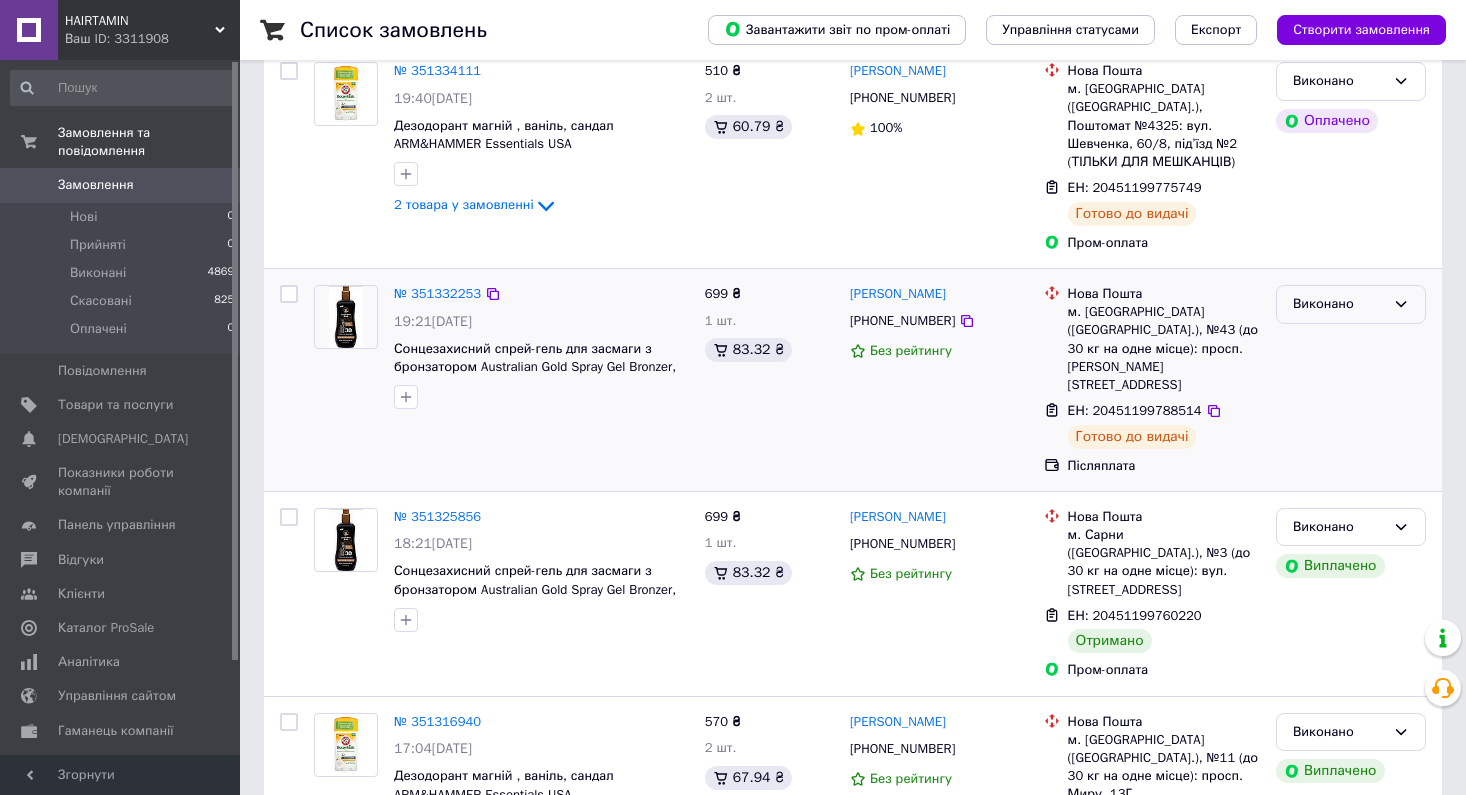 click 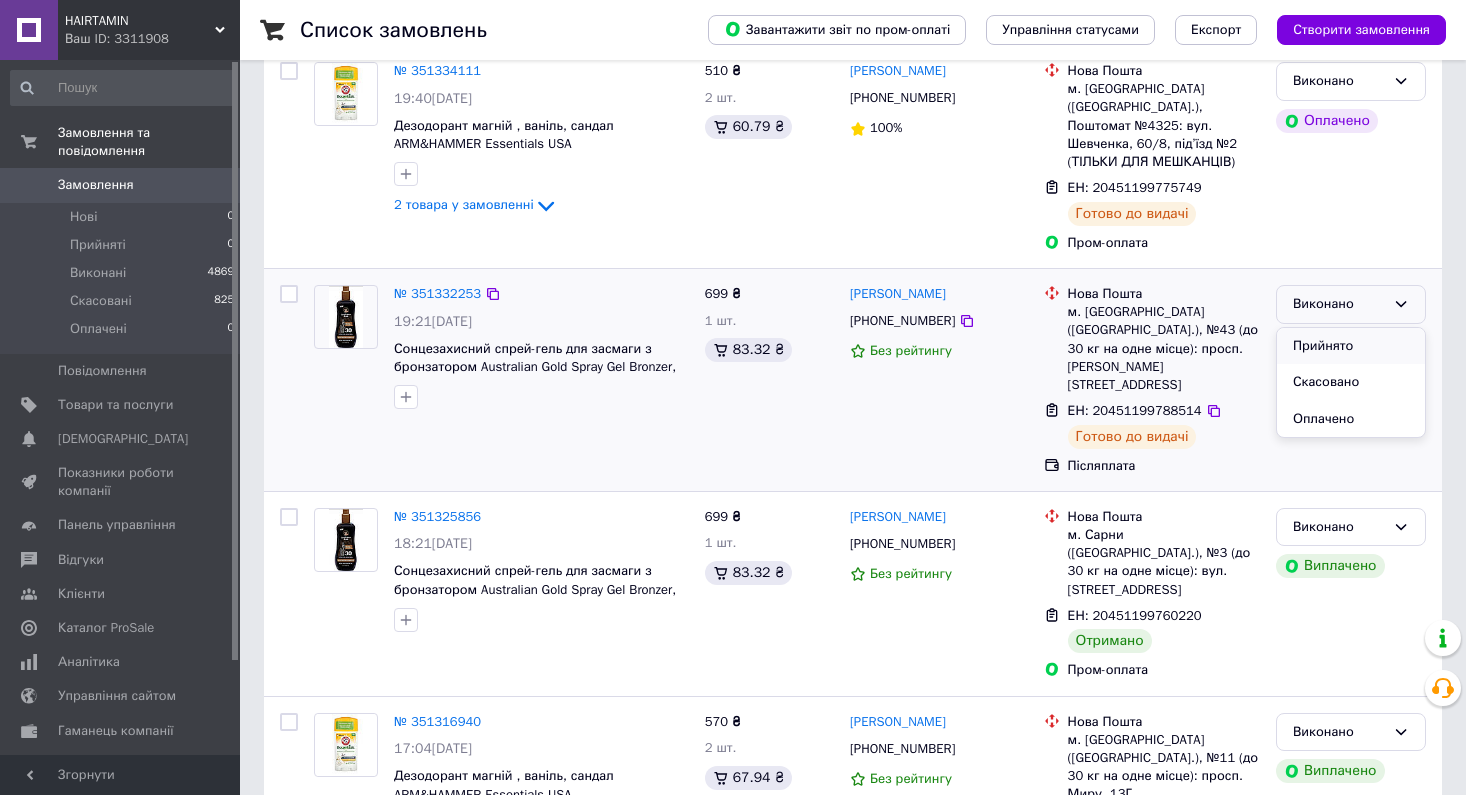 click on "Прийнято" at bounding box center [1351, 346] 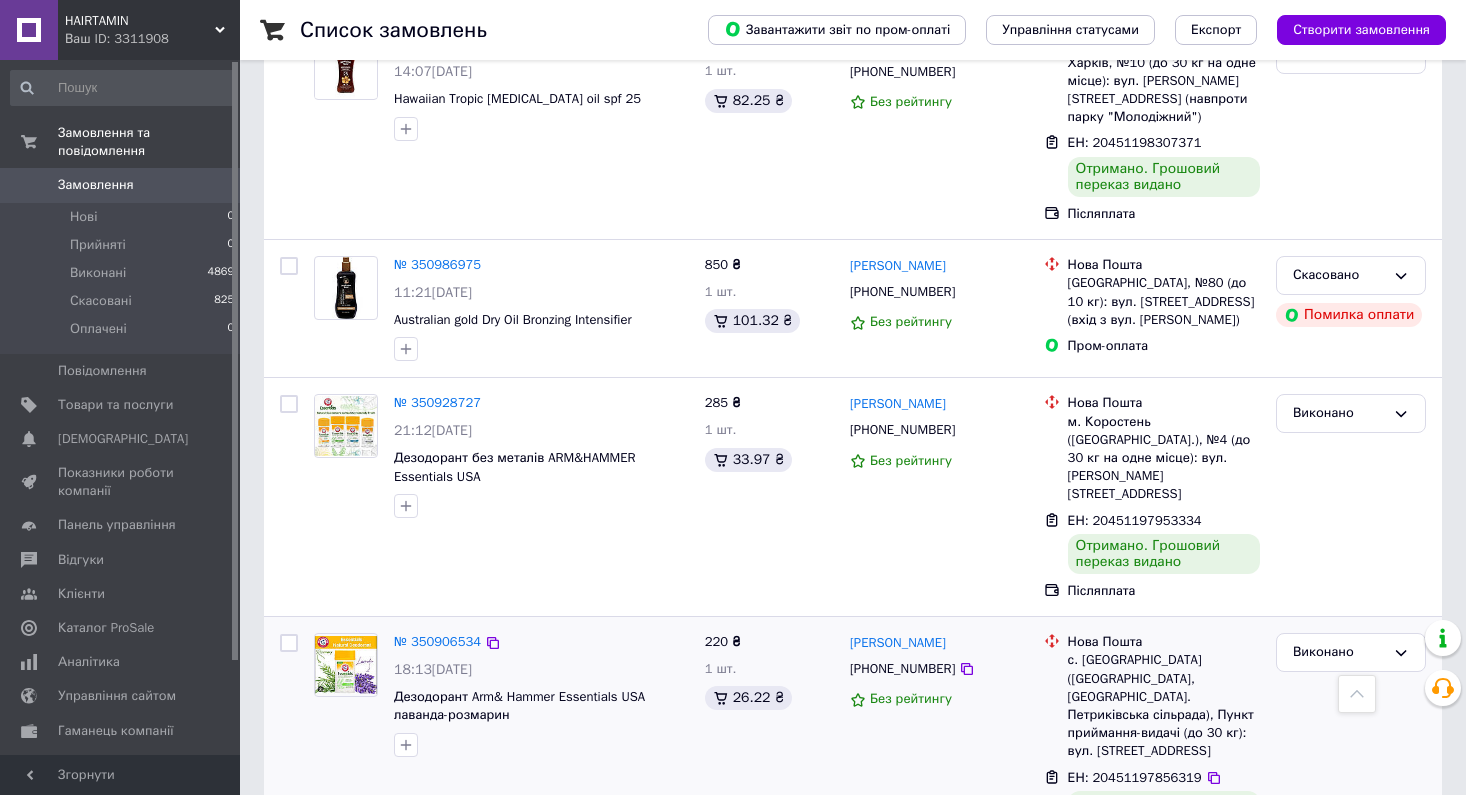 scroll, scrollTop: 3195, scrollLeft: 0, axis: vertical 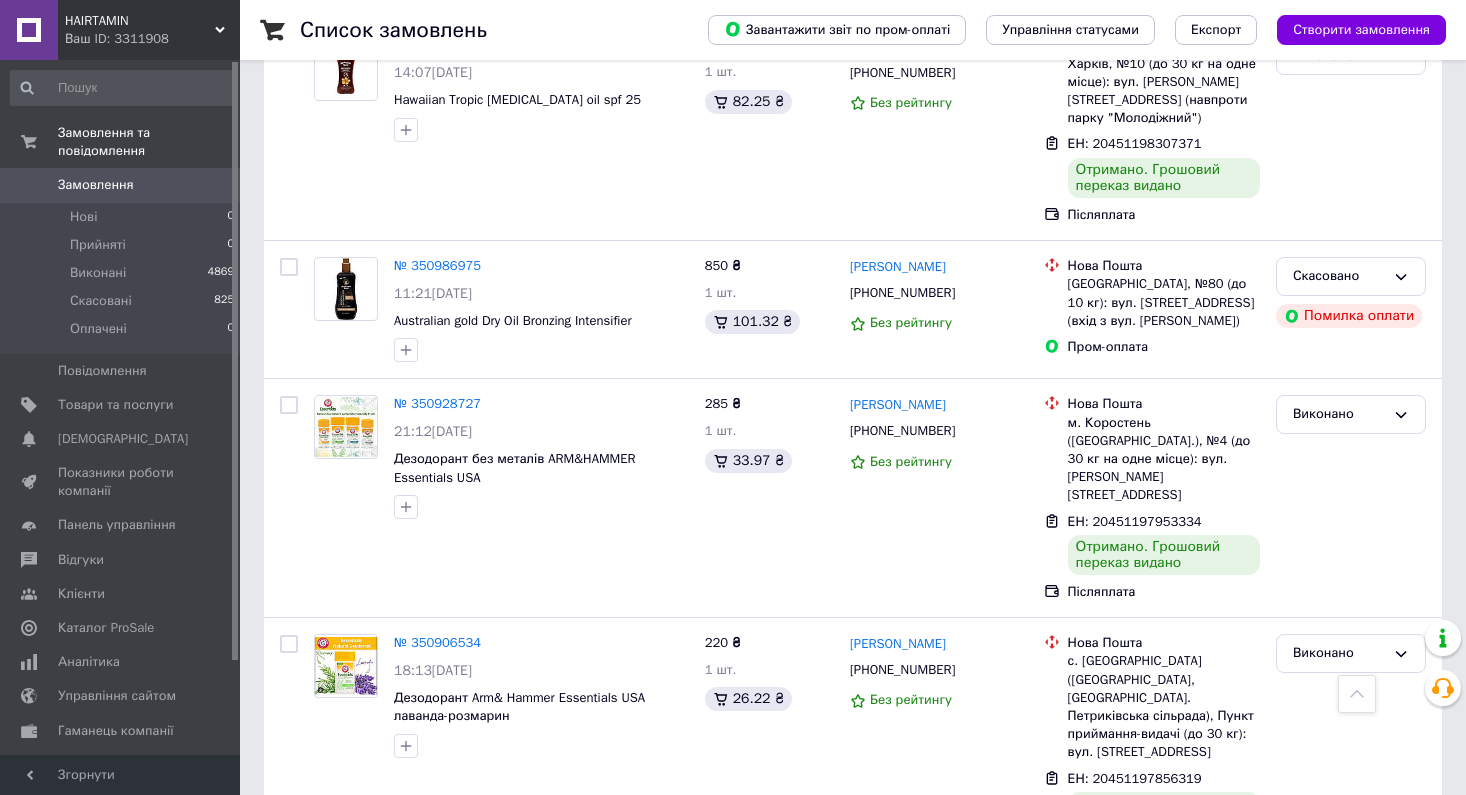 click on "3" at bounding box center [494, 1076] 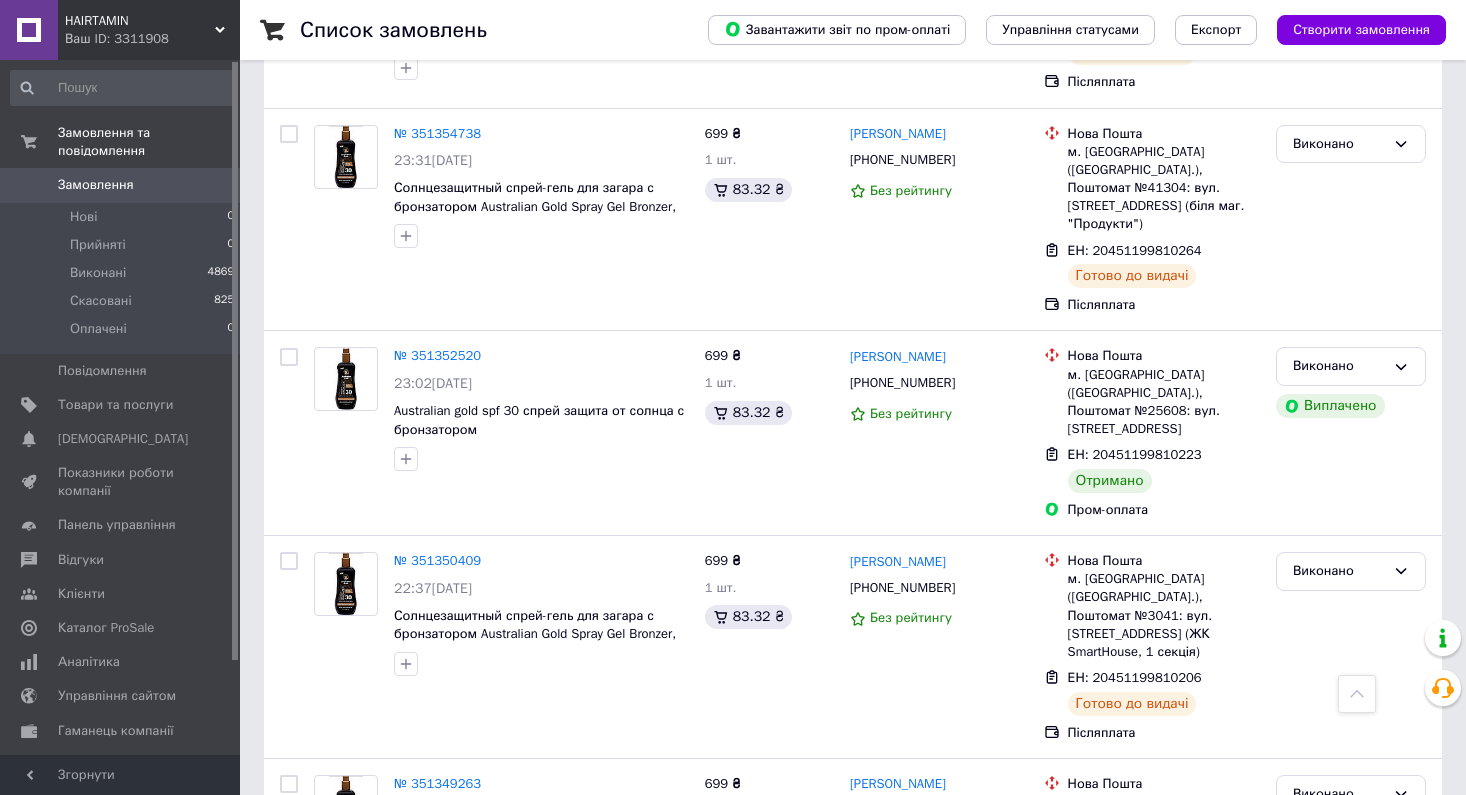 scroll, scrollTop: 3270, scrollLeft: 0, axis: vertical 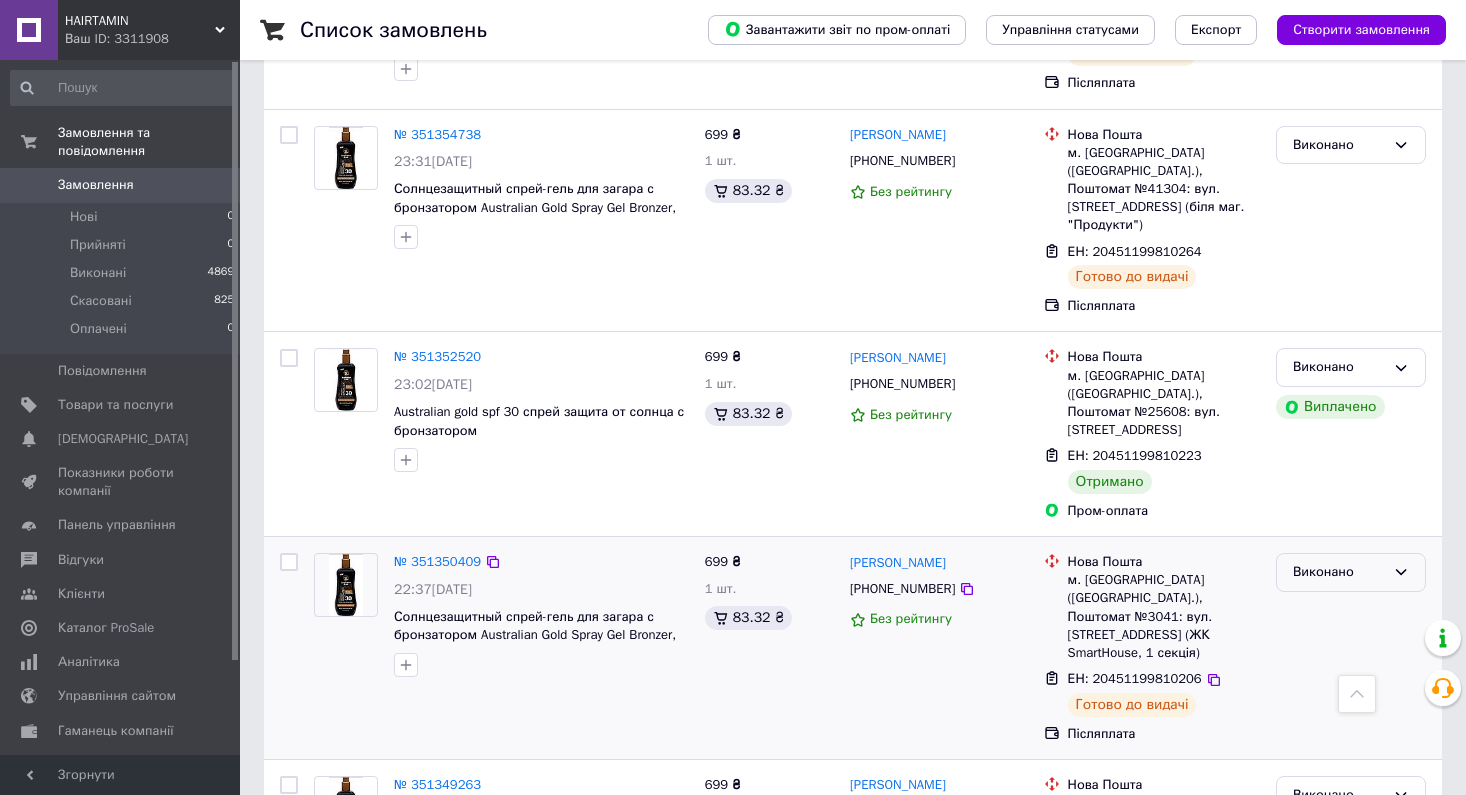 click on "Виконано" at bounding box center [1339, 572] 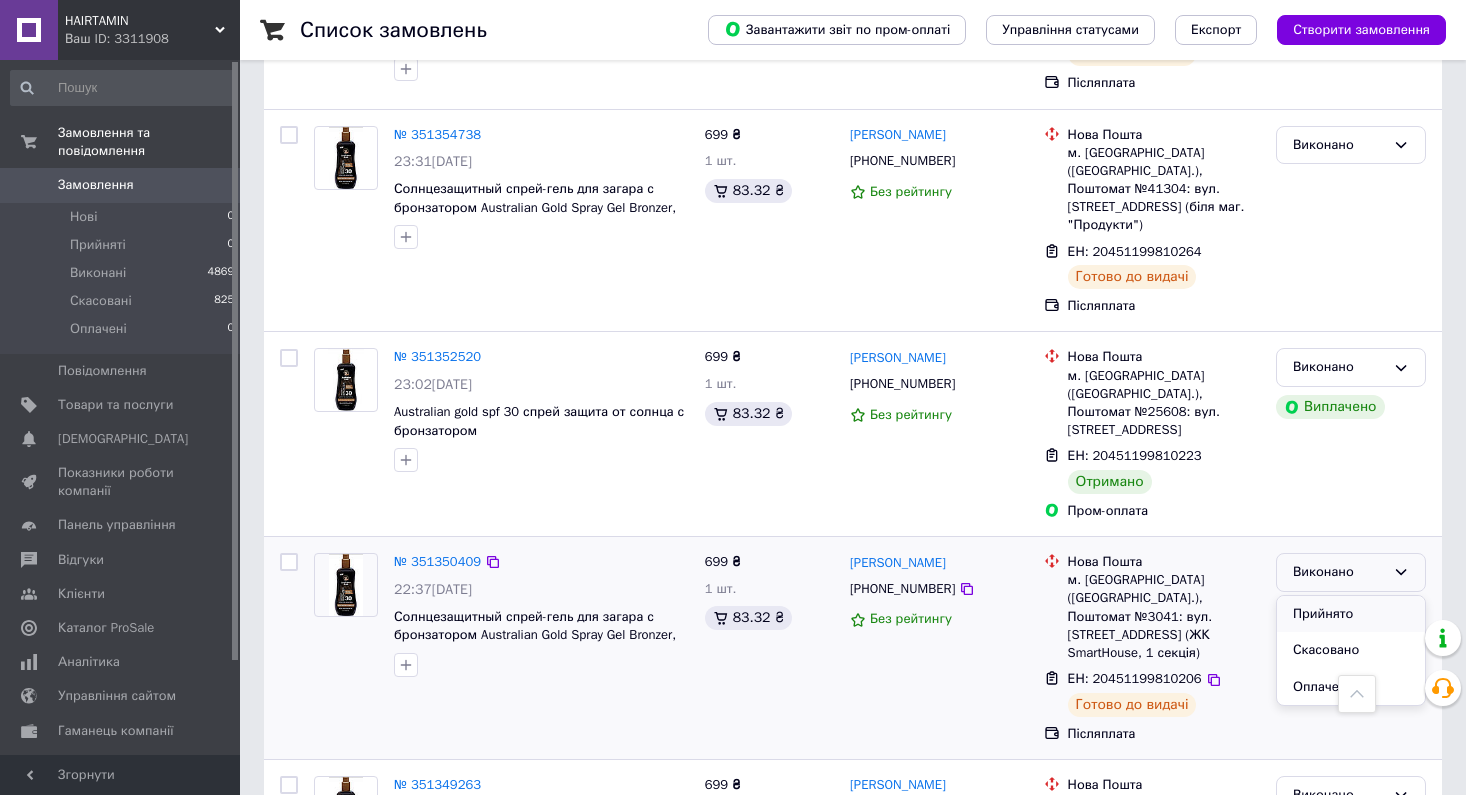 click on "Прийнято" at bounding box center (1351, 614) 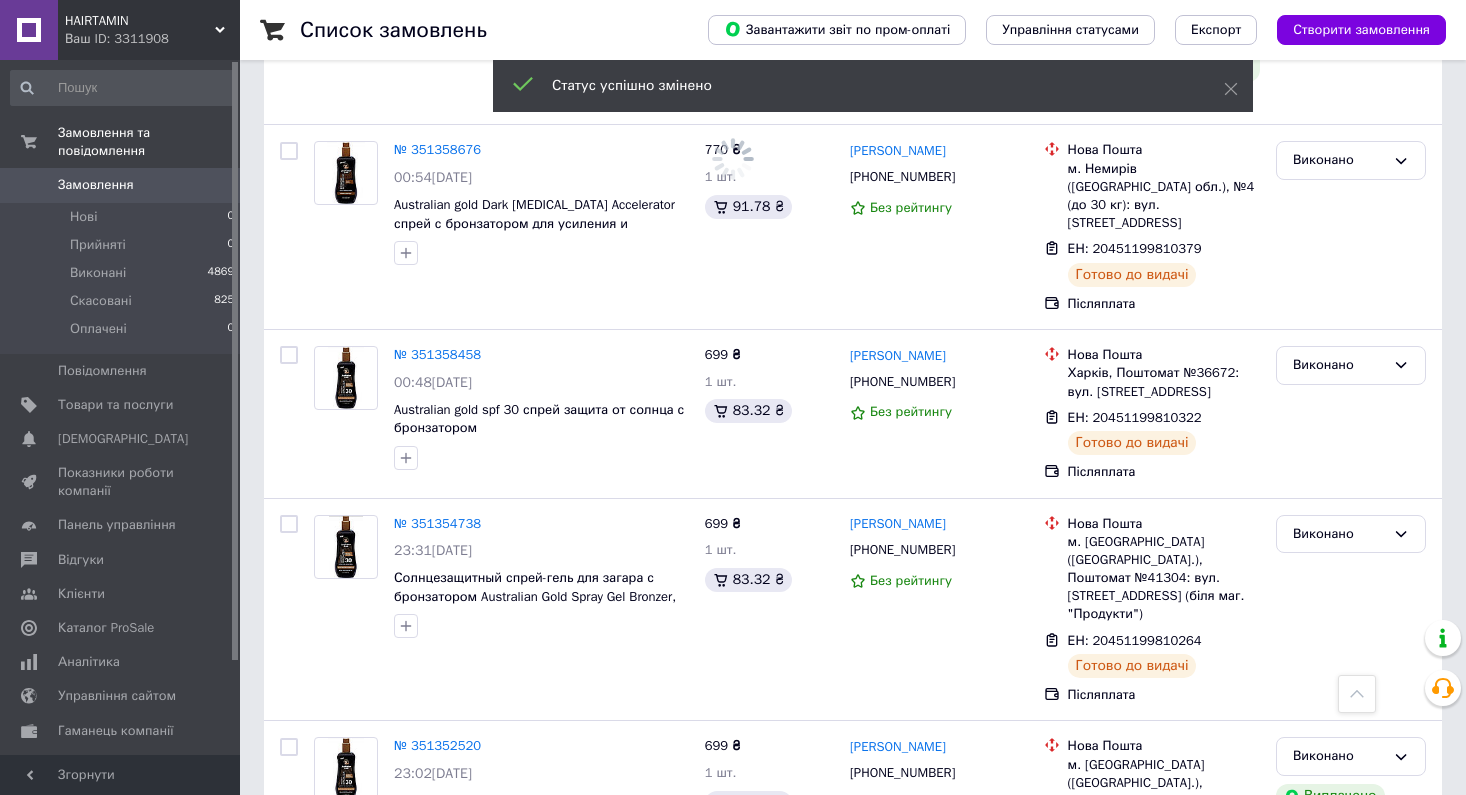 scroll, scrollTop: 2844, scrollLeft: 0, axis: vertical 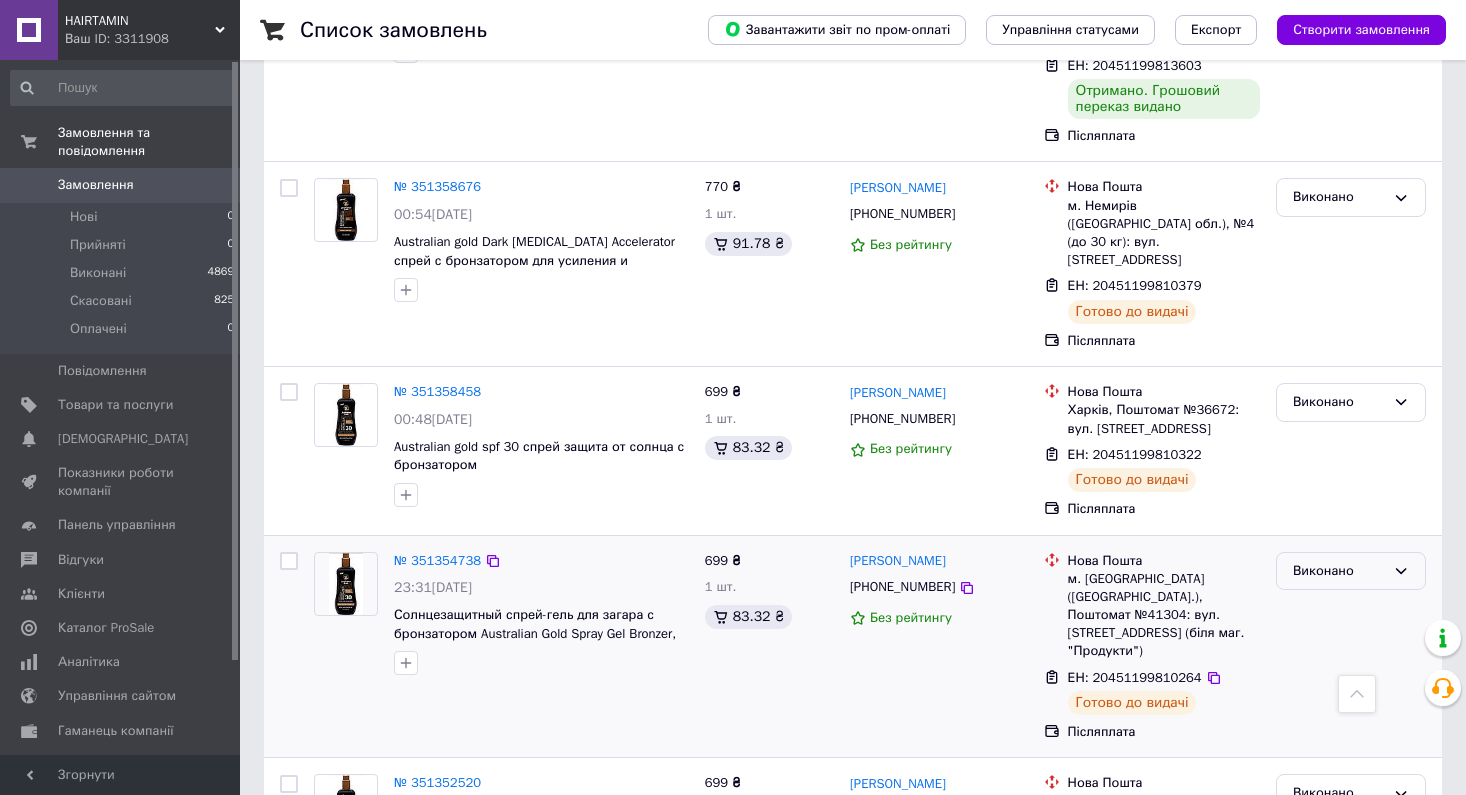 click on "Виконано" at bounding box center (1339, 571) 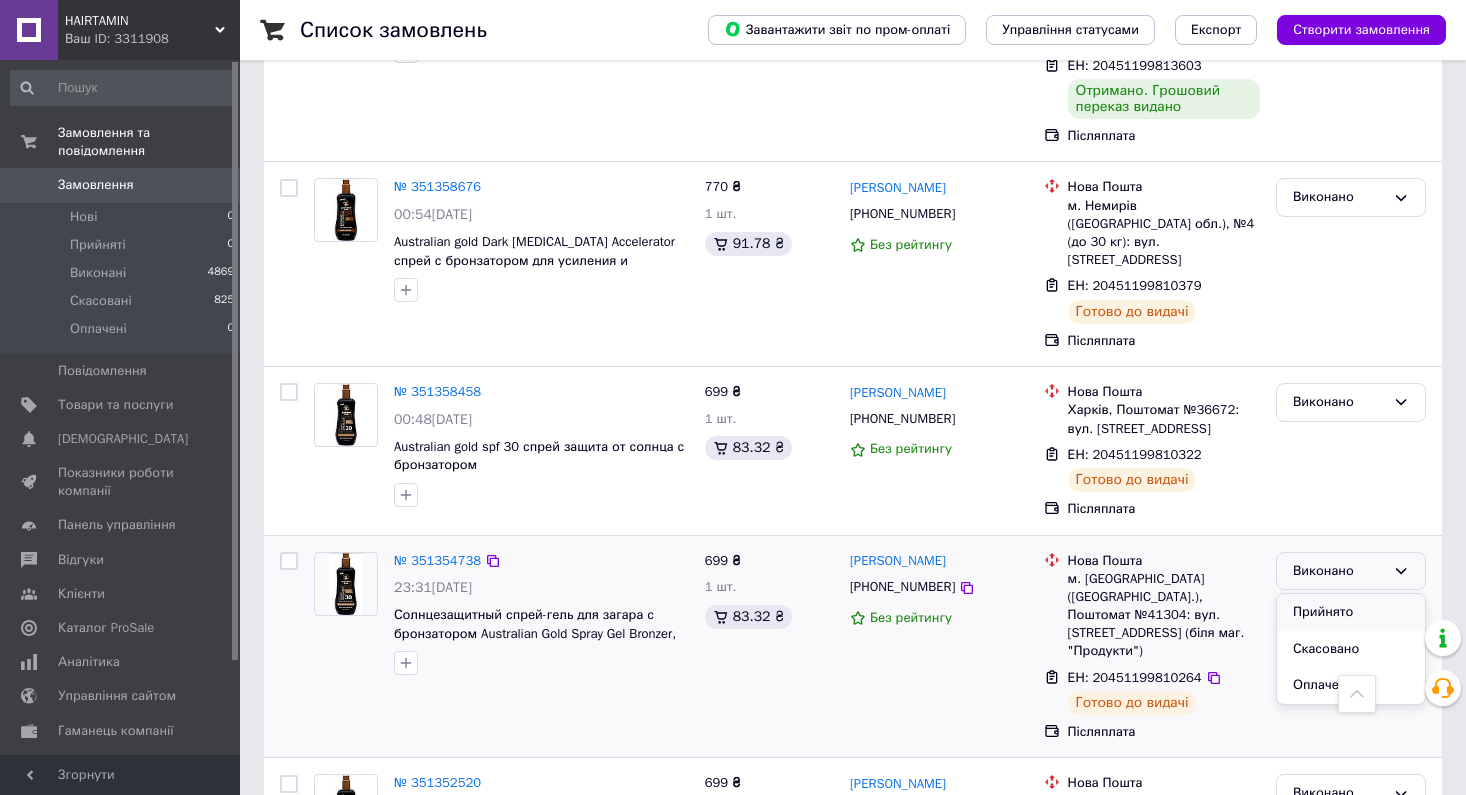 click on "Прийнято" at bounding box center [1351, 612] 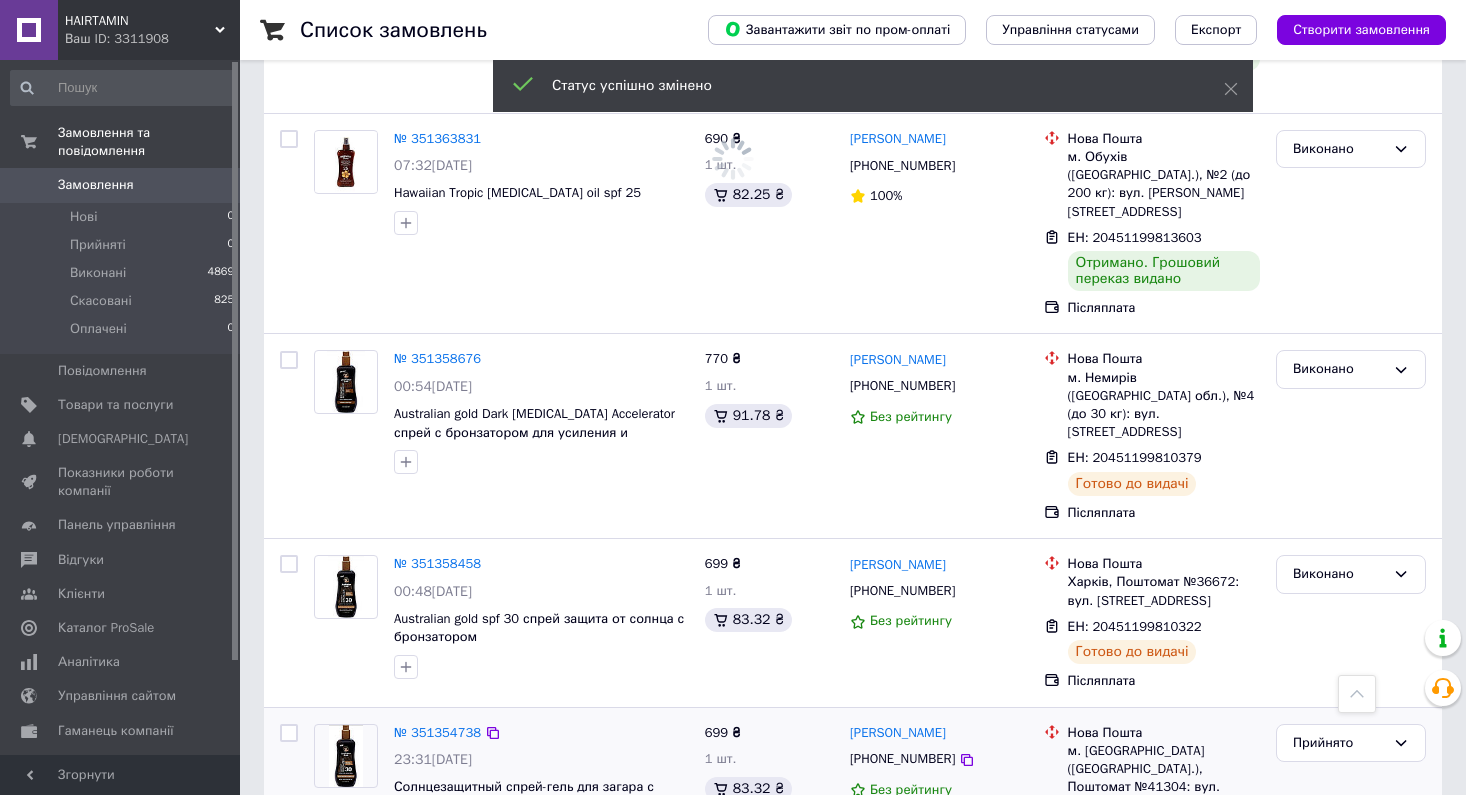 scroll, scrollTop: 2671, scrollLeft: 0, axis: vertical 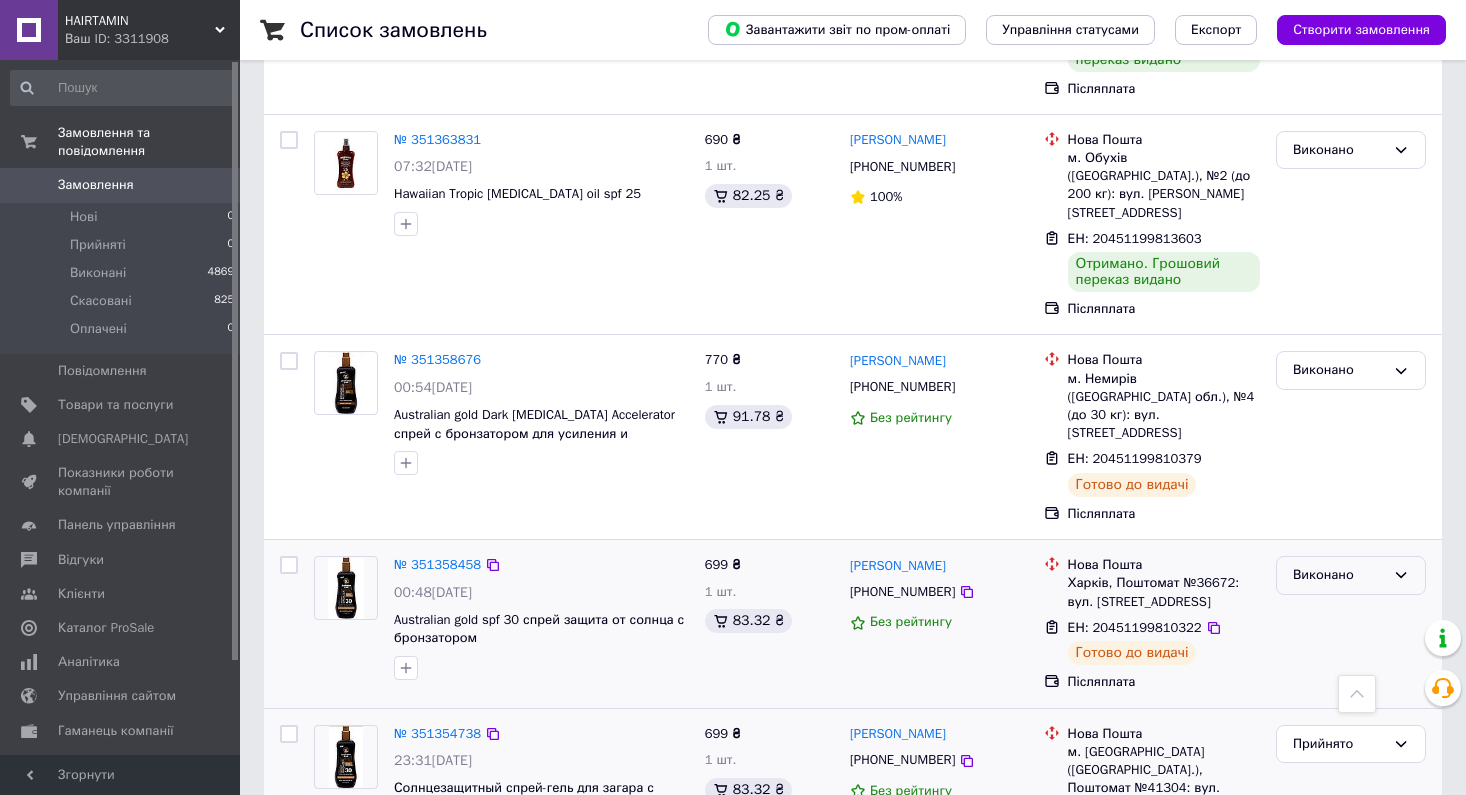 click on "Виконано" at bounding box center [1339, 575] 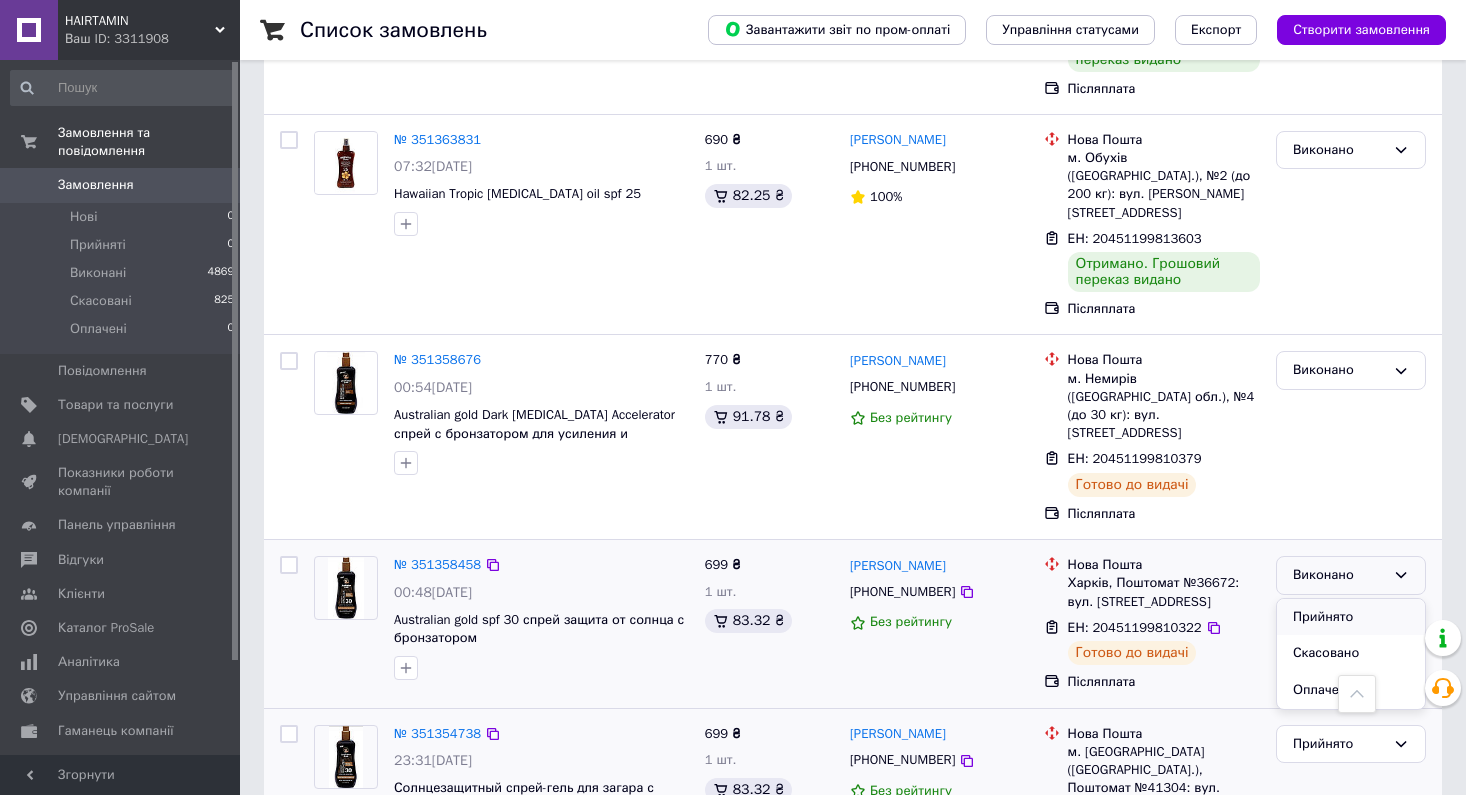 click on "Прийнято" at bounding box center [1351, 617] 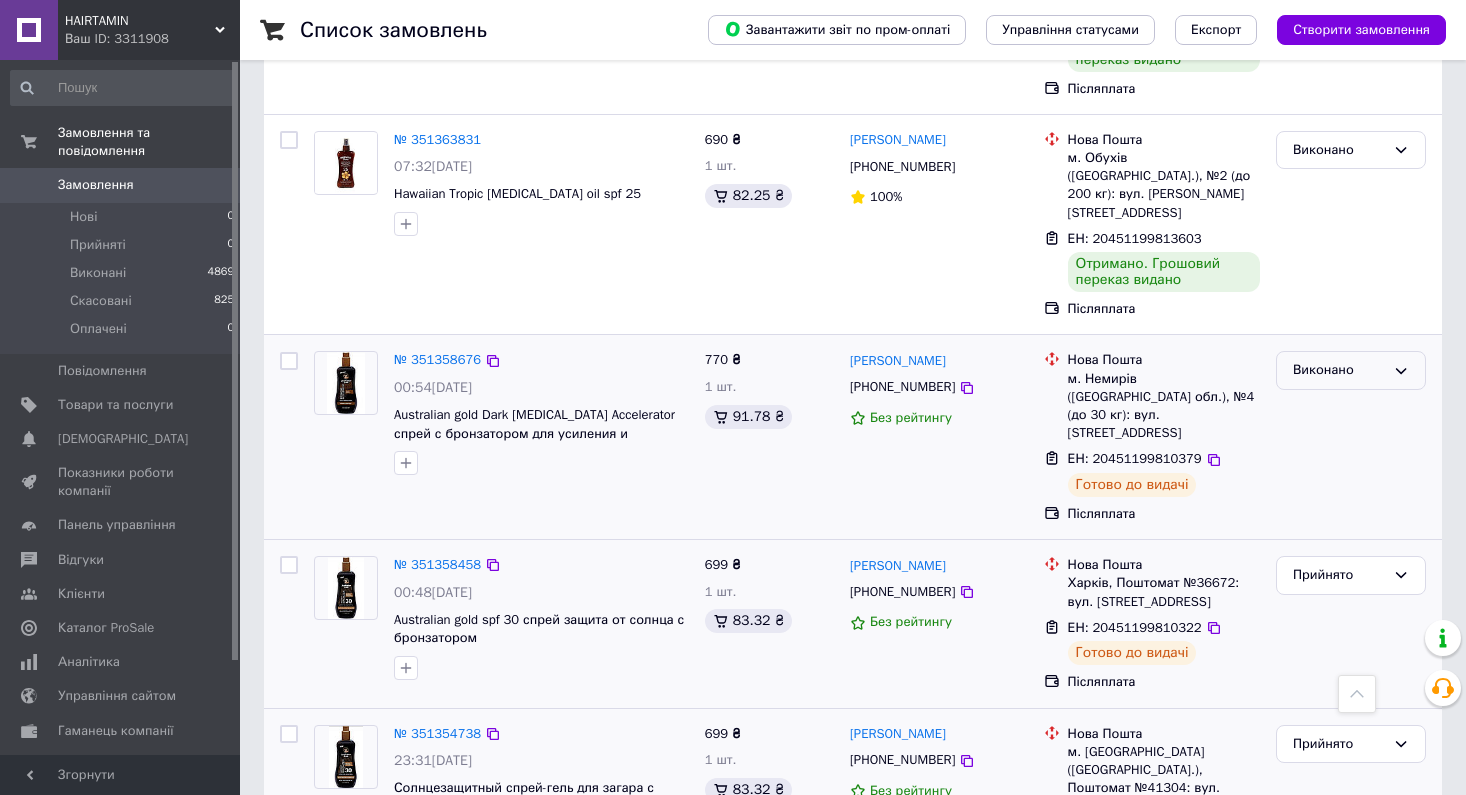 click on "Виконано" at bounding box center [1339, 370] 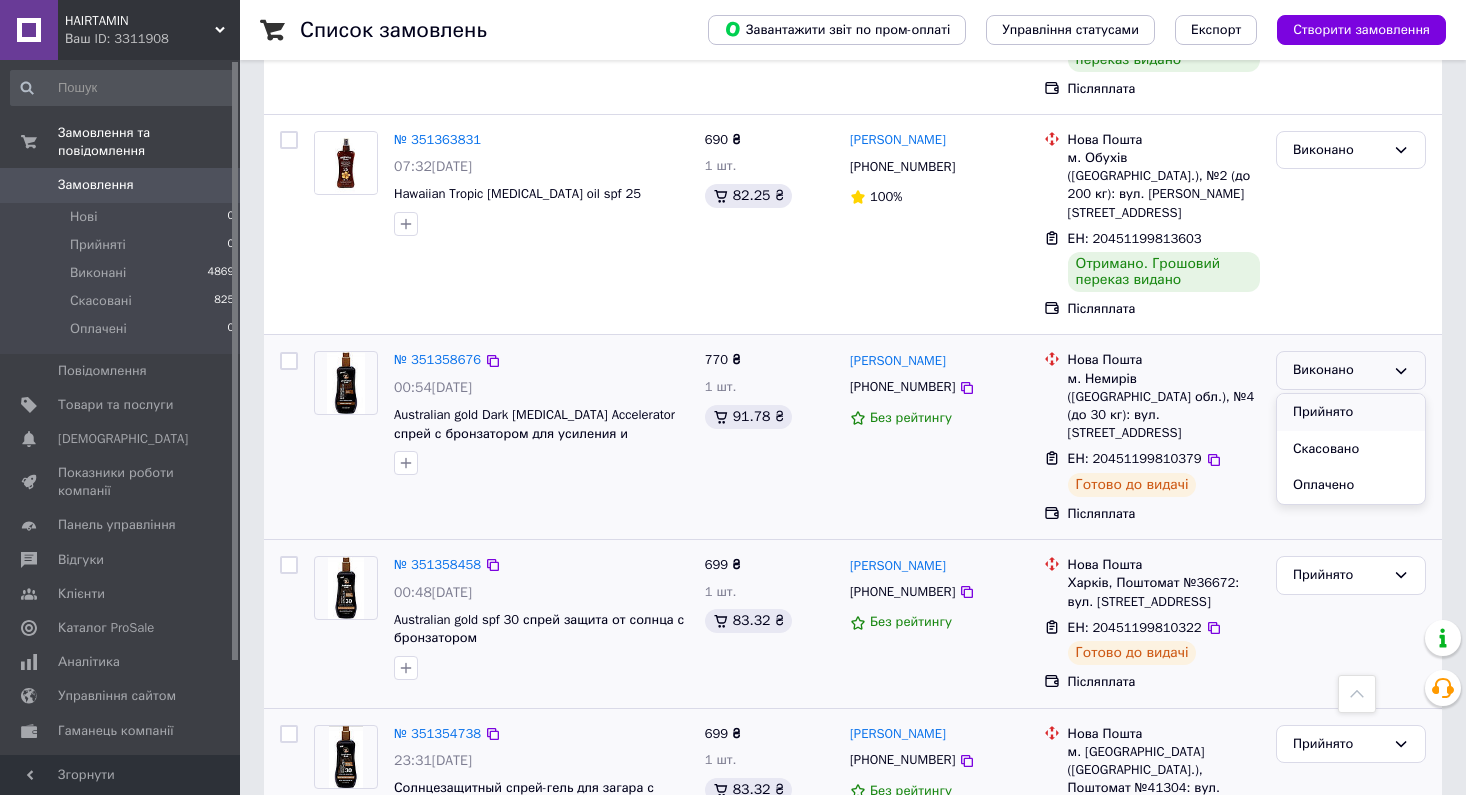 click on "Прийнято" at bounding box center [1351, 412] 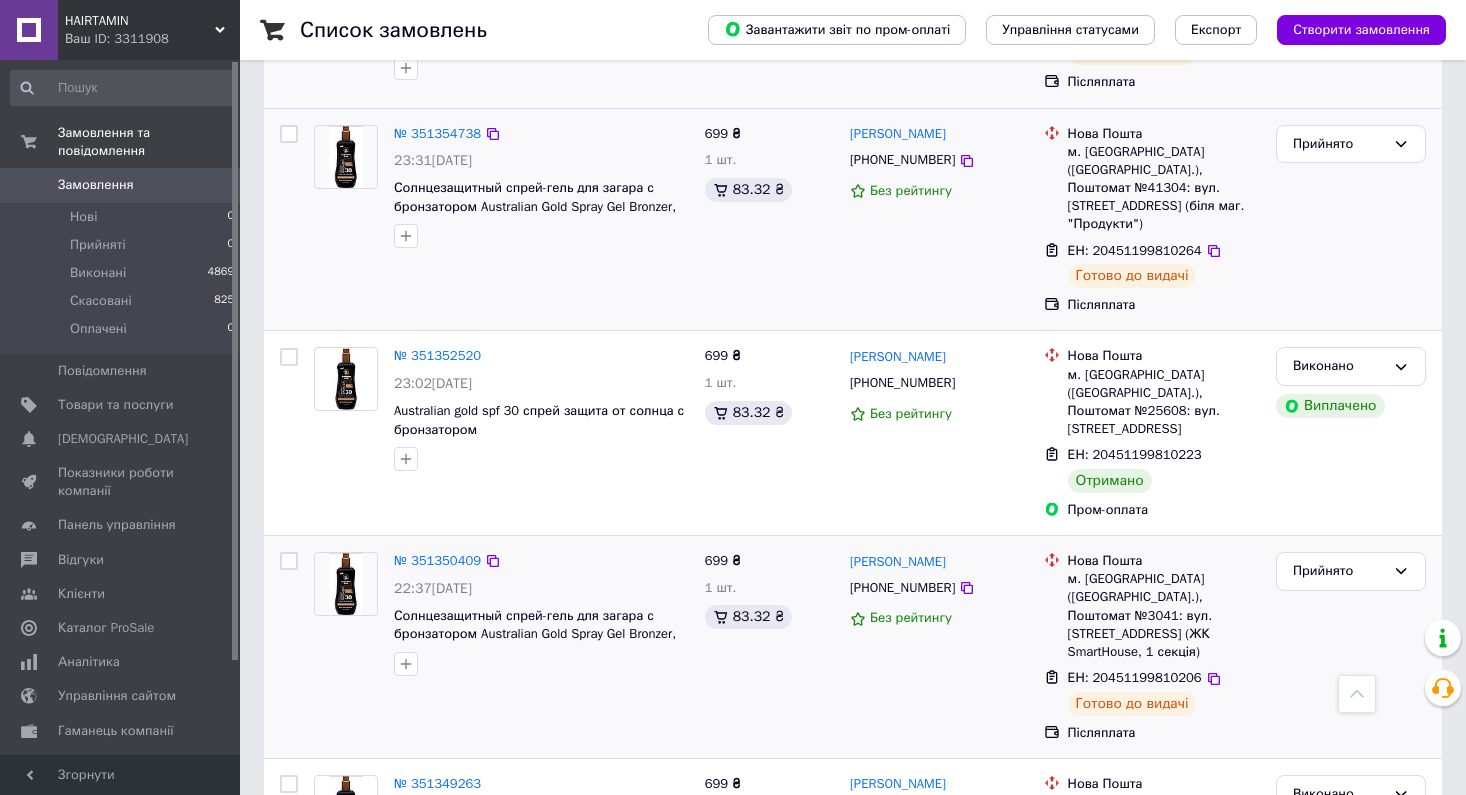 scroll, scrollTop: 3270, scrollLeft: 0, axis: vertical 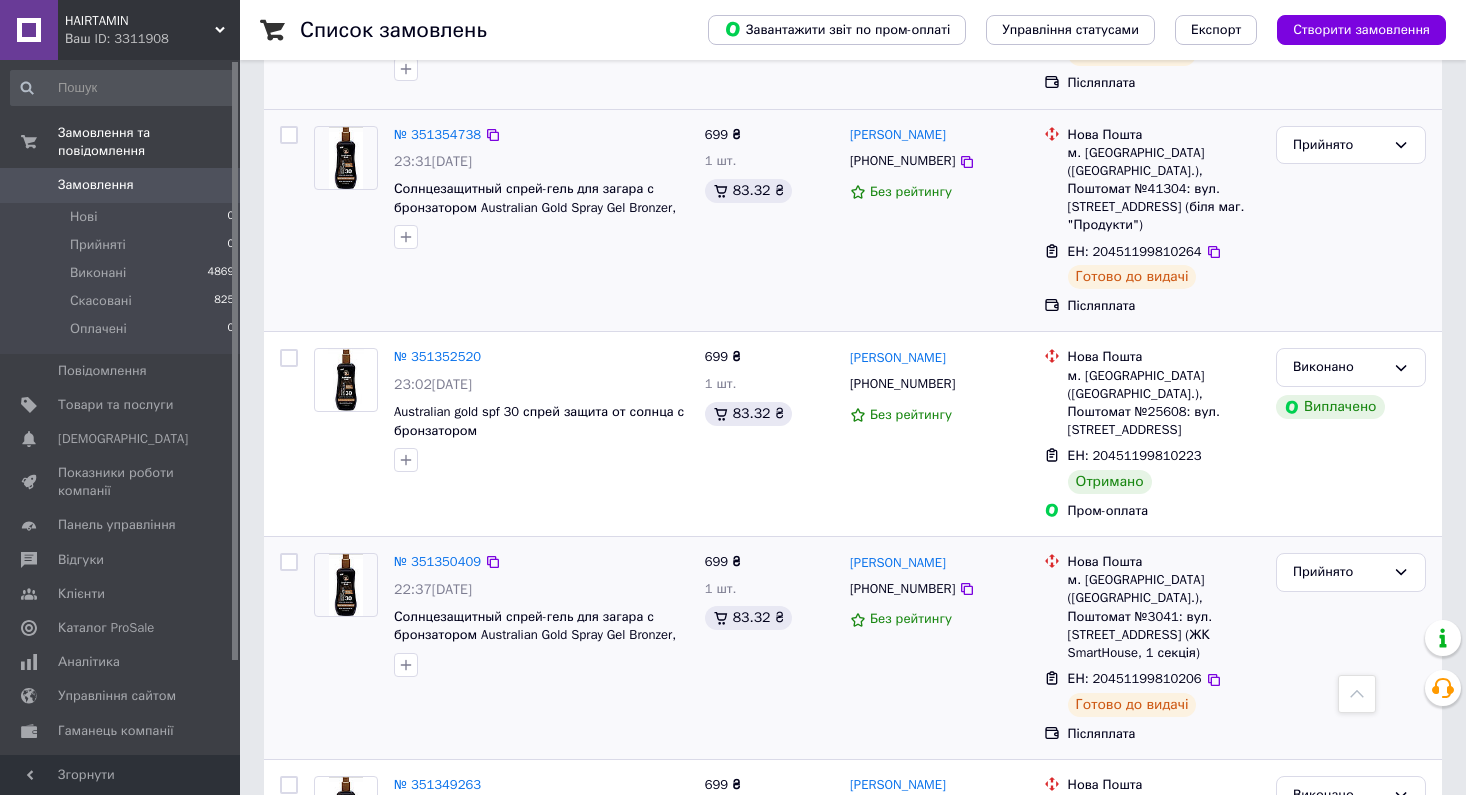 click on "4" at bounding box center [539, 1025] 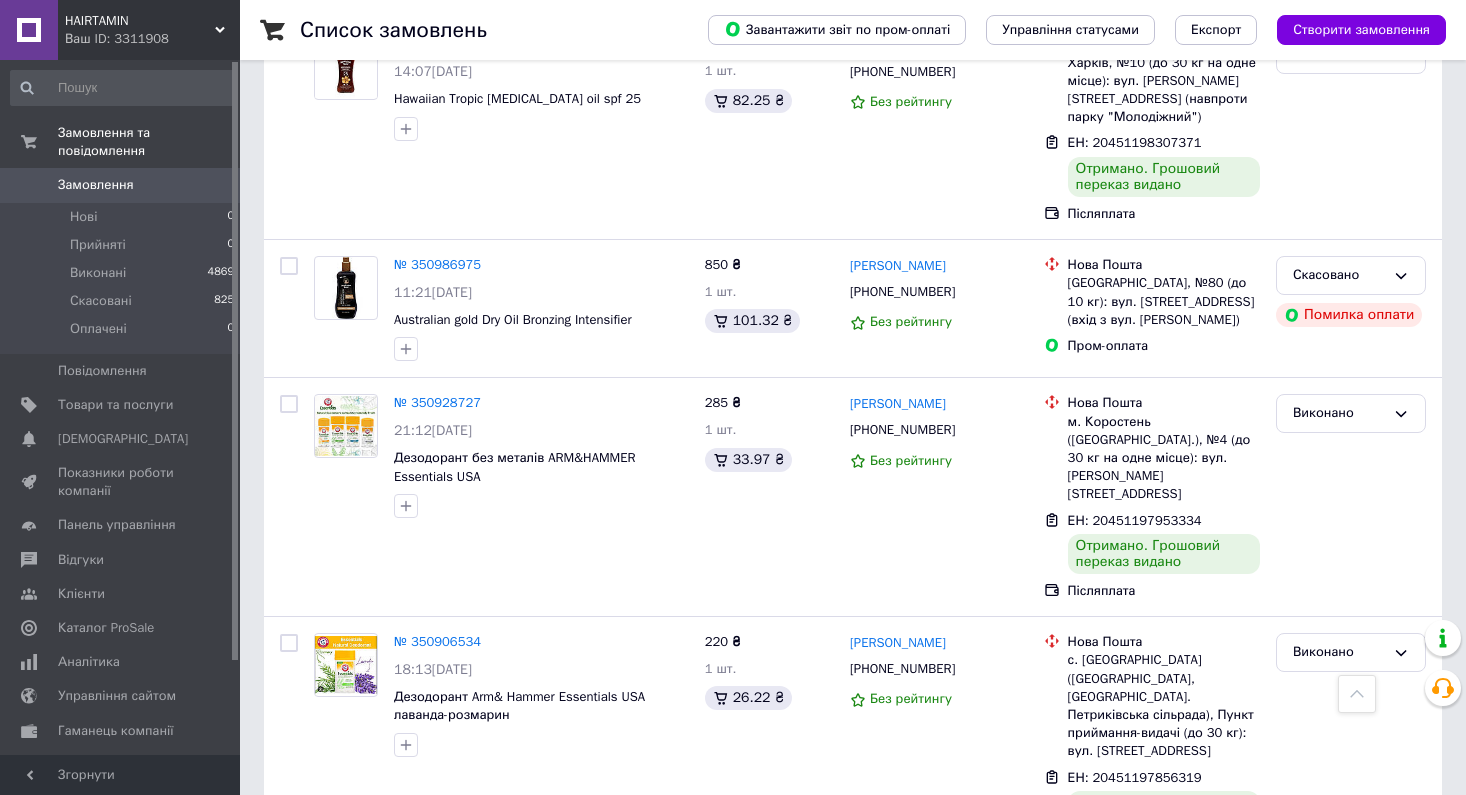 scroll, scrollTop: 3195, scrollLeft: 0, axis: vertical 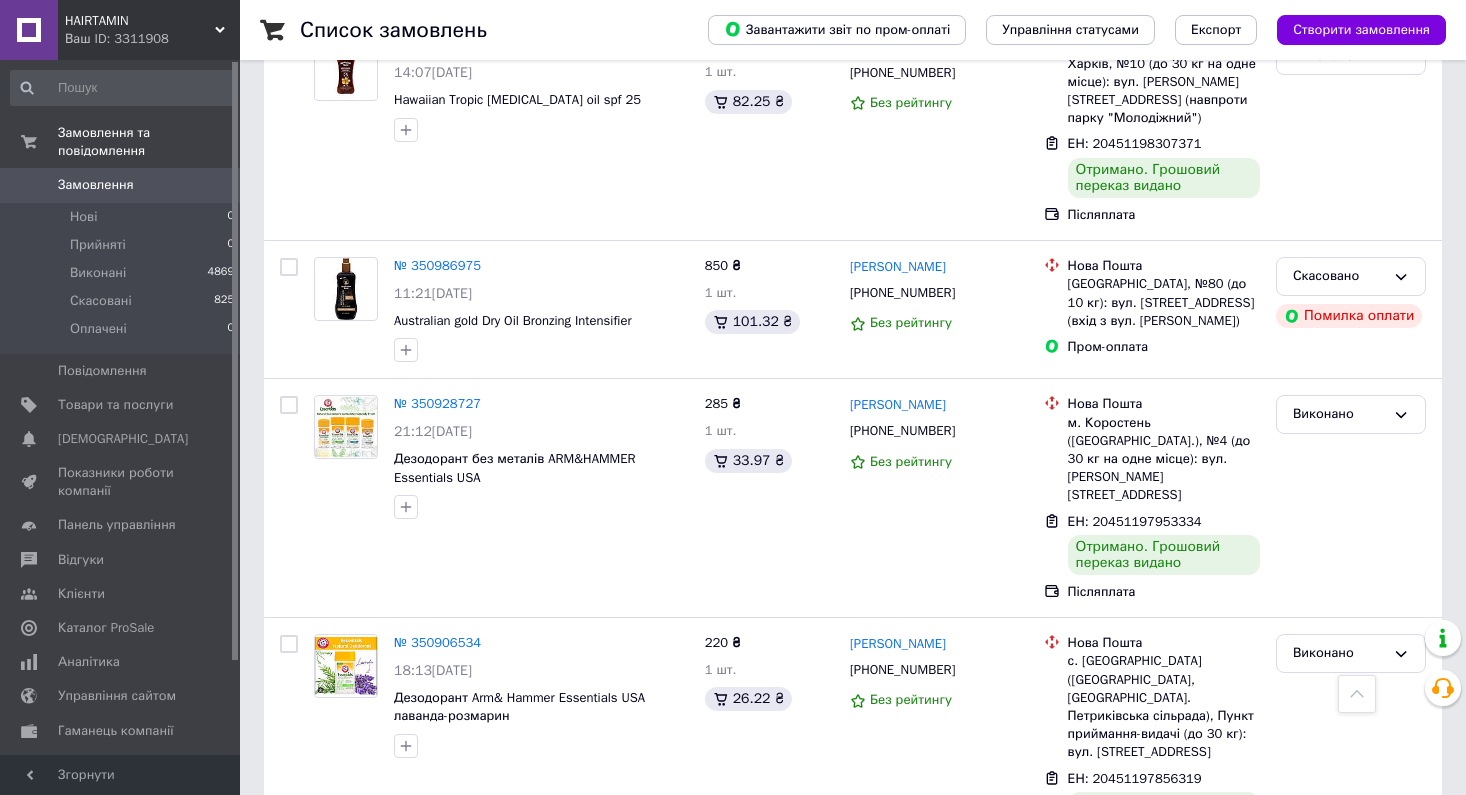 click on "3" at bounding box center [494, 1076] 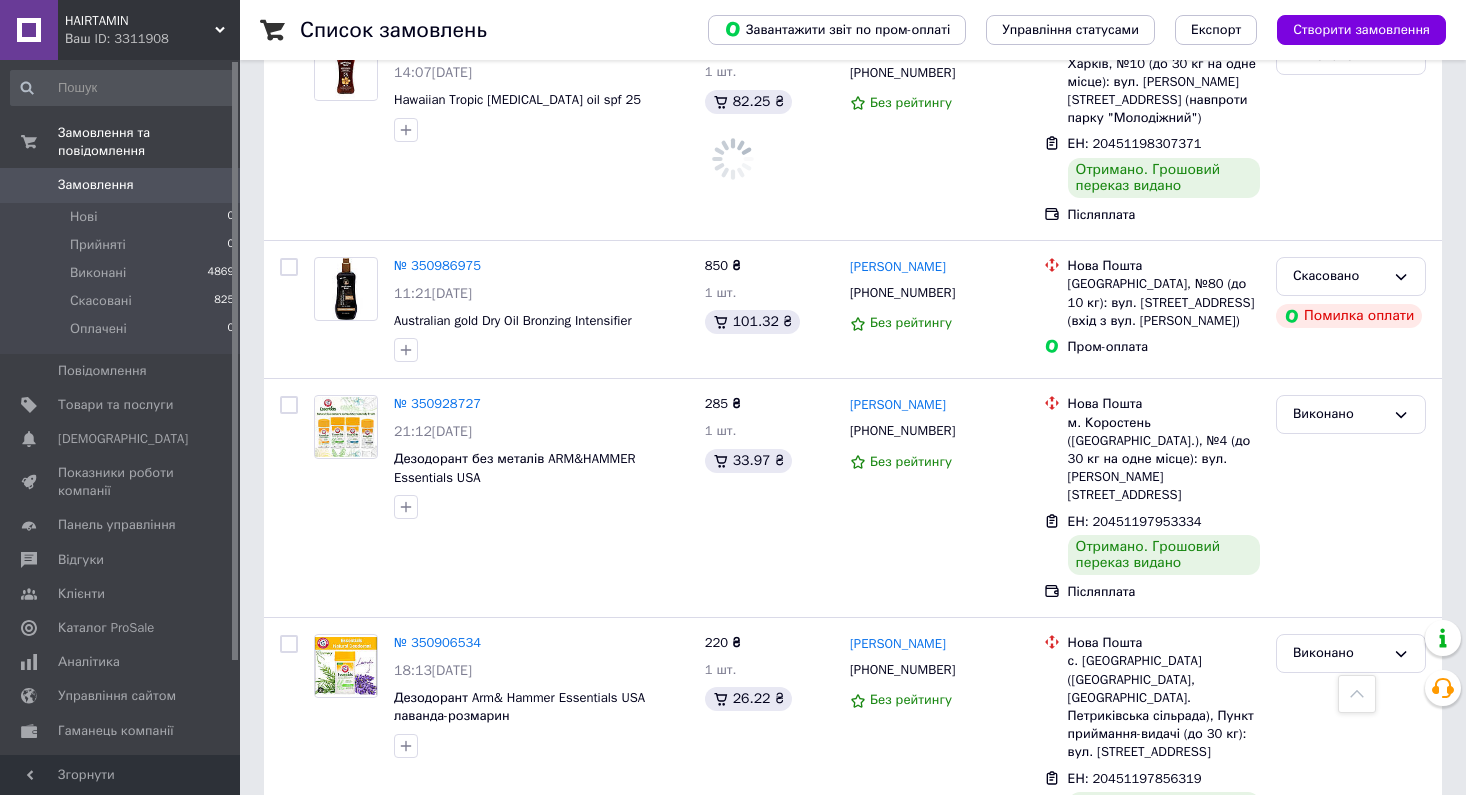 click on "2" at bounding box center [449, 1076] 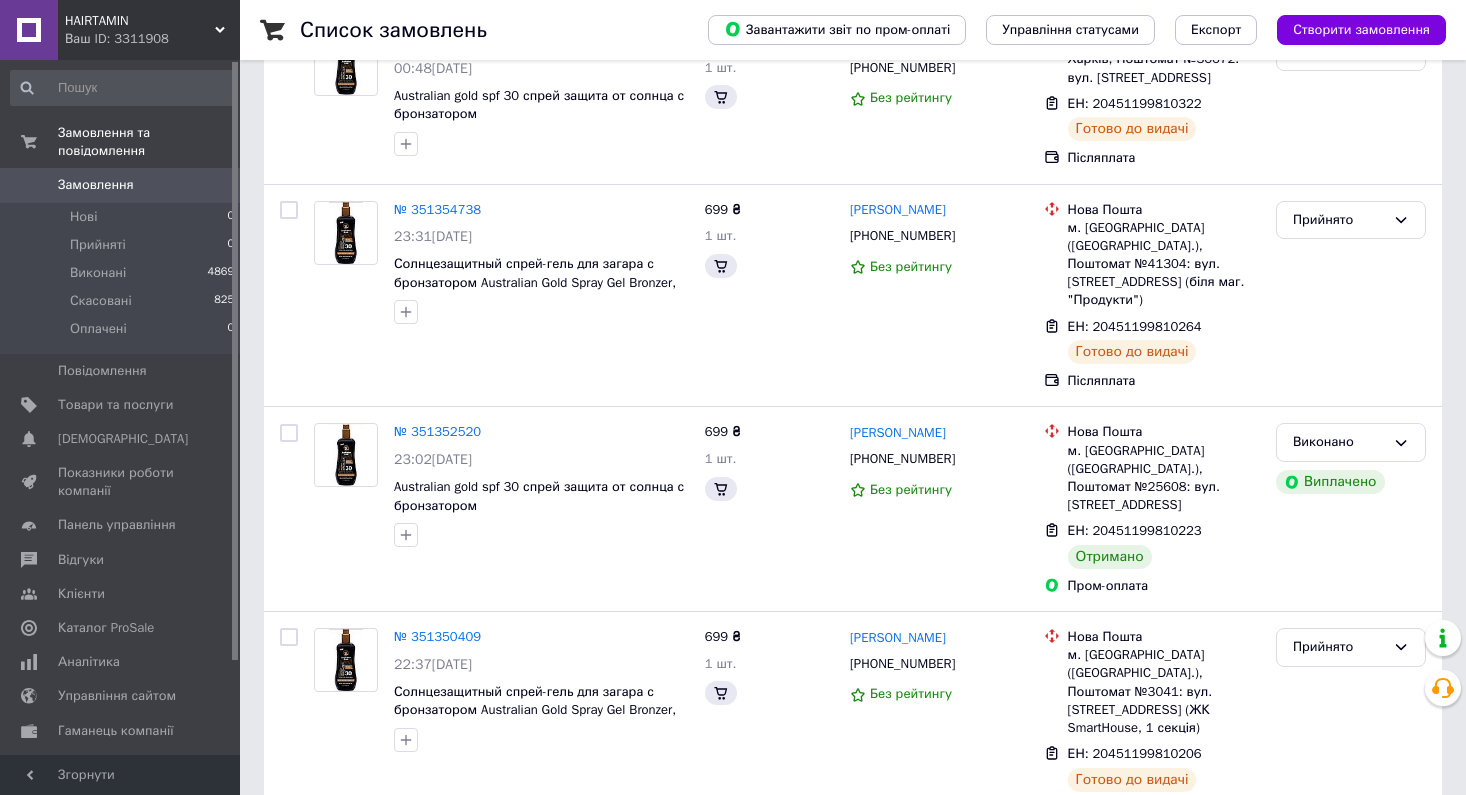 click on "Список замовлень   Завантажити звіт по пром-оплаті Управління статусами Експорт Створити замовлення Фільтри Збережені фільтри: Усі (5694) Замовлення Cума Покупець Доставка та оплата Статус № 351508194 10:14[DATE] Arm&Hammer Essentials цитрус дезодорант без металу прозорий USA 2 товара у замовленні 500 ₴ 2 шт. [PERSON_NAME] [PHONE_NUMBER] 100% Нова Пошта м. [GEOGRAPHIC_DATA] ([GEOGRAPHIC_DATA].), Поштомат №29564: вул. [STREET_ADDRESS], під'їзд №2 (ТІЛЬКИ ДЛЯ МЕШКАНЦІВ) ЕН: [CREDIT_CARD_NUMBER] Отримано Пром-оплата Виконано Виплачено № 351485880 06:39[DATE] Australian Gold Dark [MEDICAL_DATA] Accelerator  Gel With Bronzer 750 ₴ 1 шт. [PERSON_NAME] [PHONE_NUMBER] 79% № 351481176 1" at bounding box center [853, -1027] 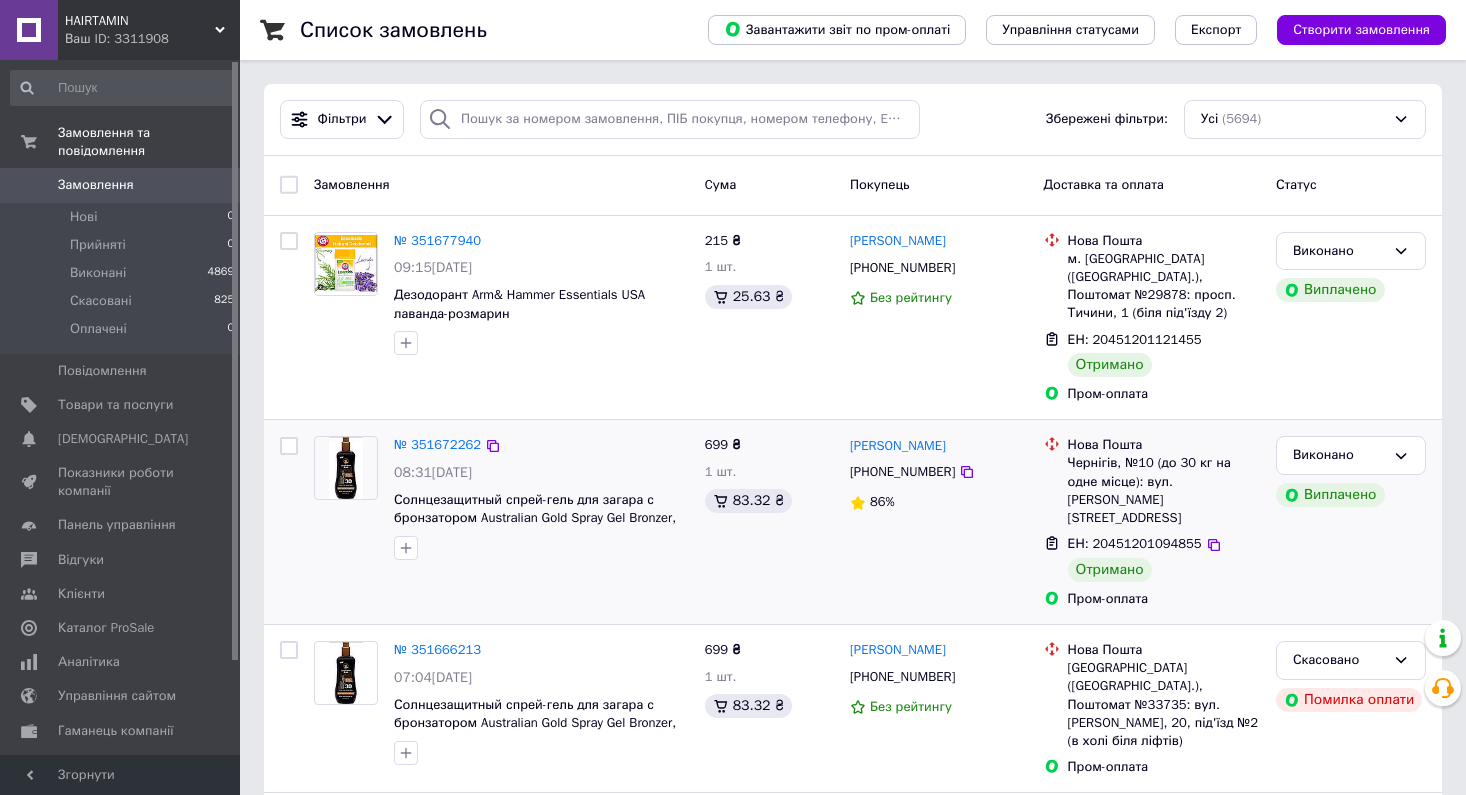 scroll, scrollTop: 0, scrollLeft: 0, axis: both 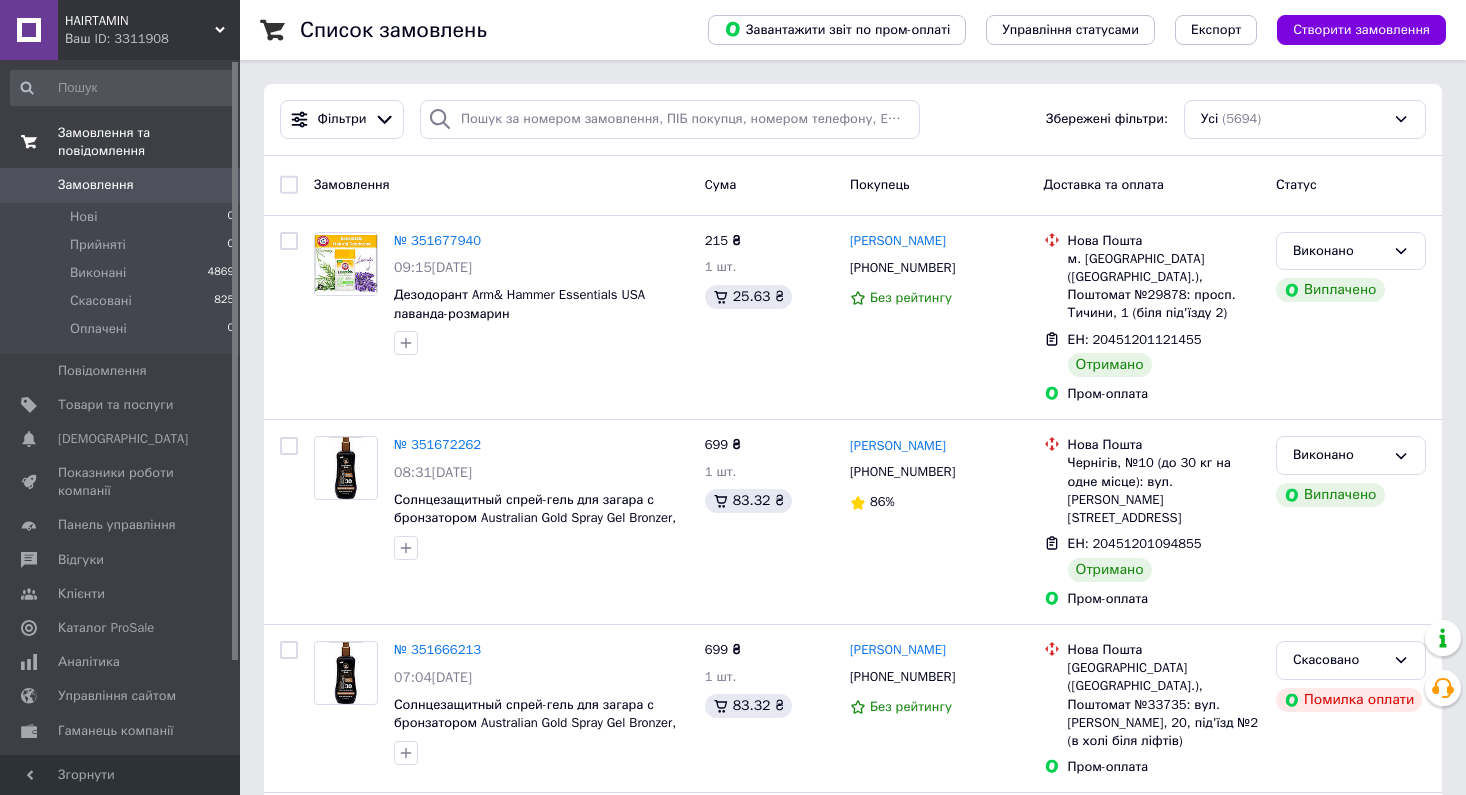 click on "Замовлення та повідомлення" at bounding box center (149, 142) 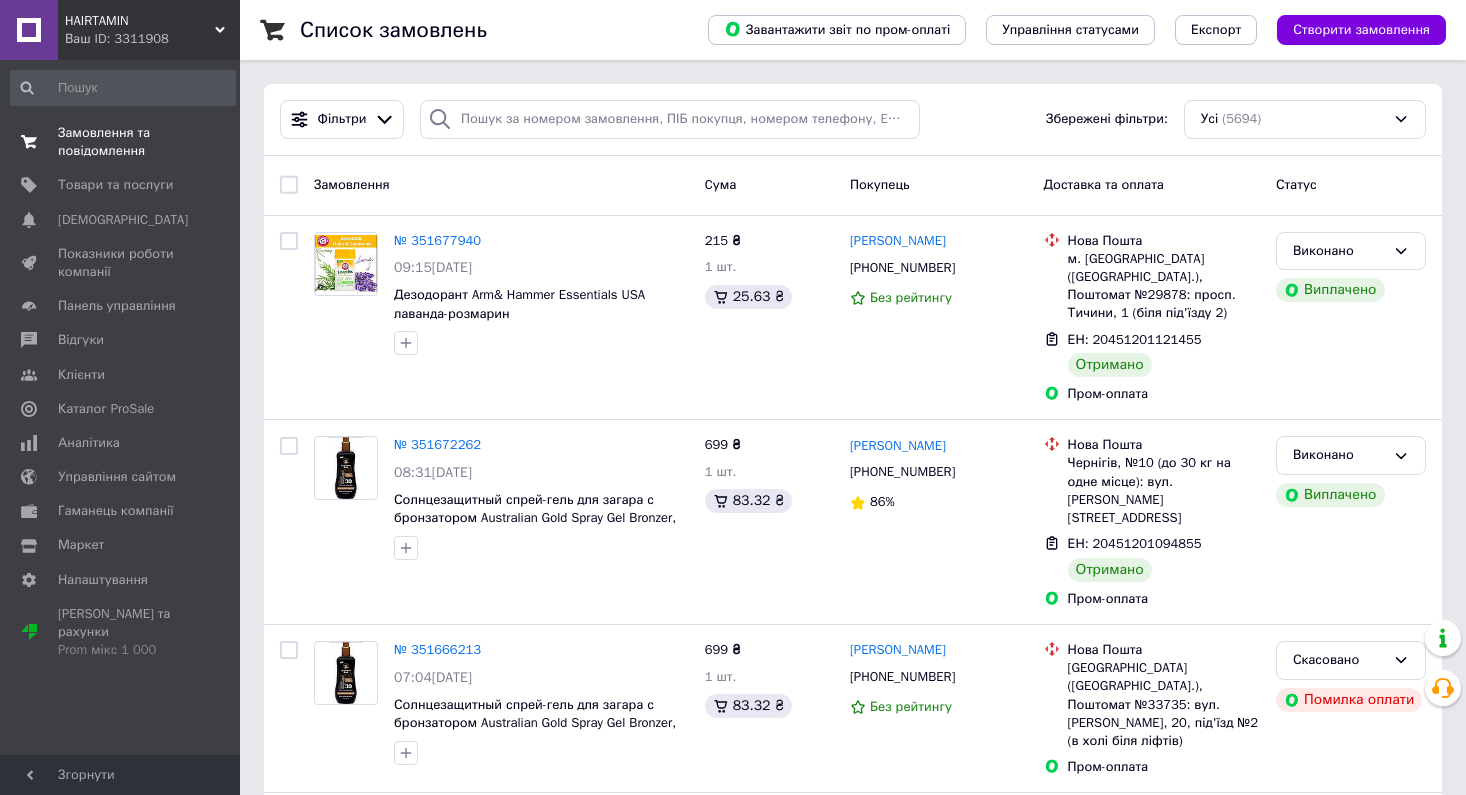 click on "Замовлення та повідомлення" at bounding box center [121, 142] 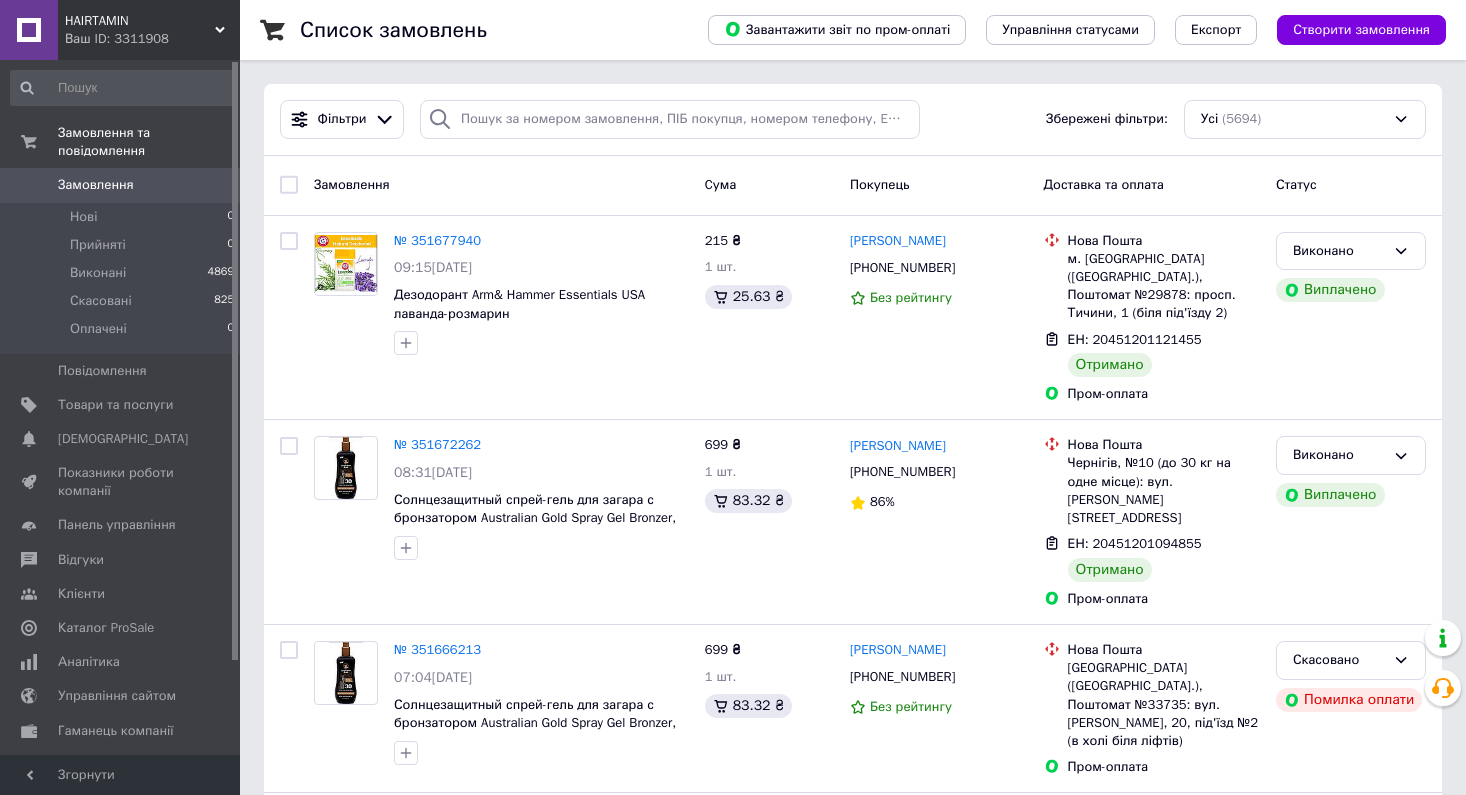 click on "Замовлення" at bounding box center (96, 185) 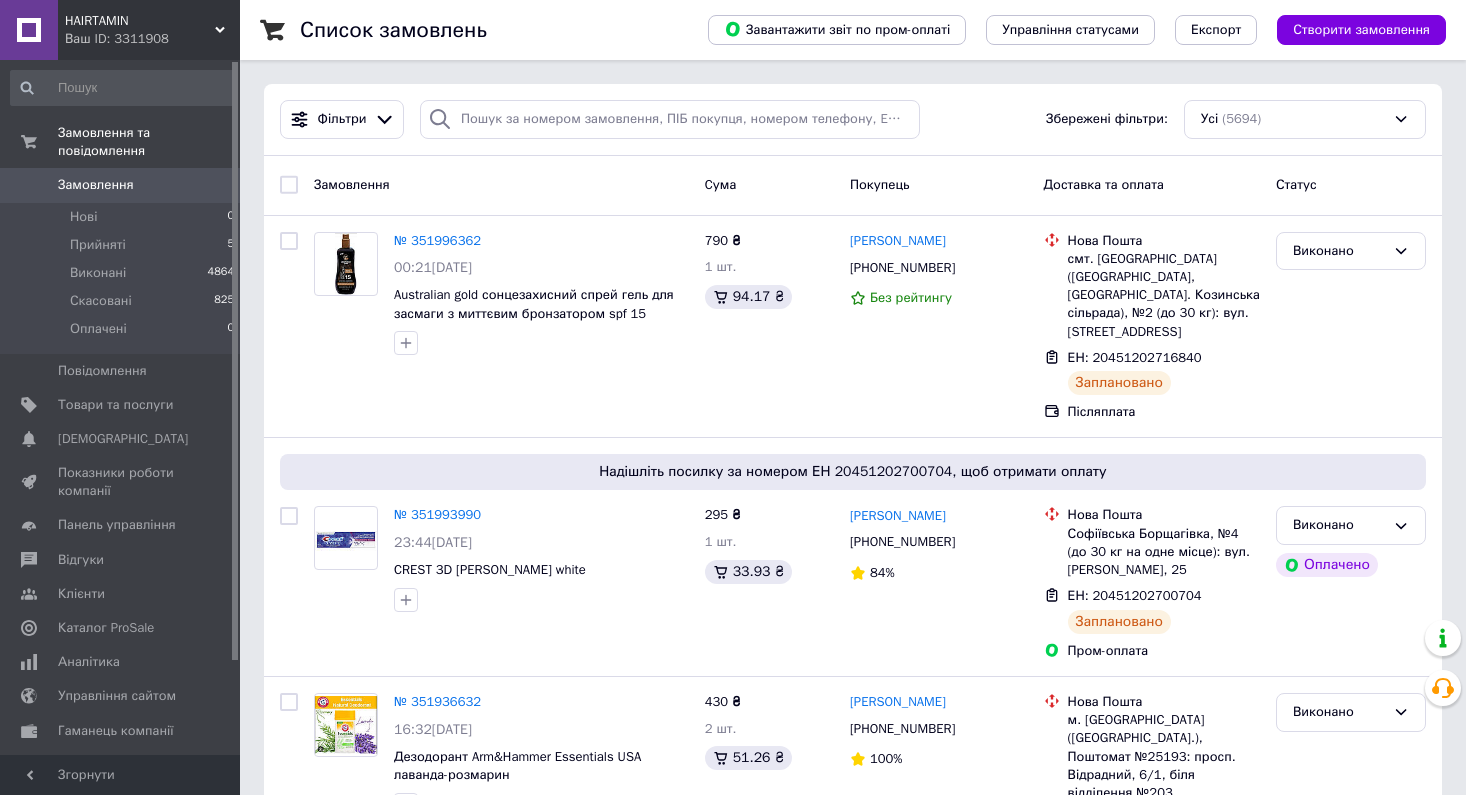 scroll, scrollTop: 0, scrollLeft: 0, axis: both 